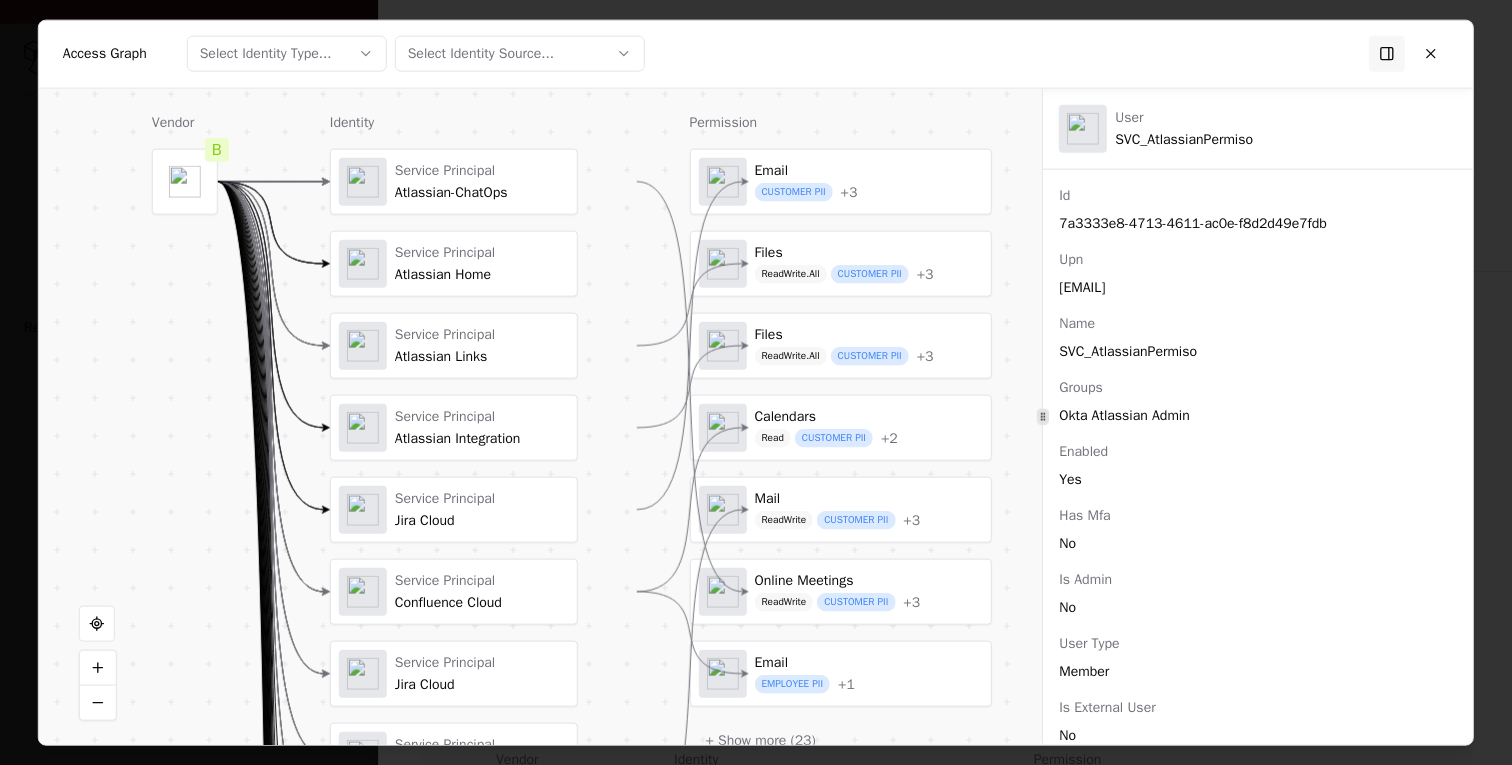 scroll, scrollTop: 0, scrollLeft: 0, axis: both 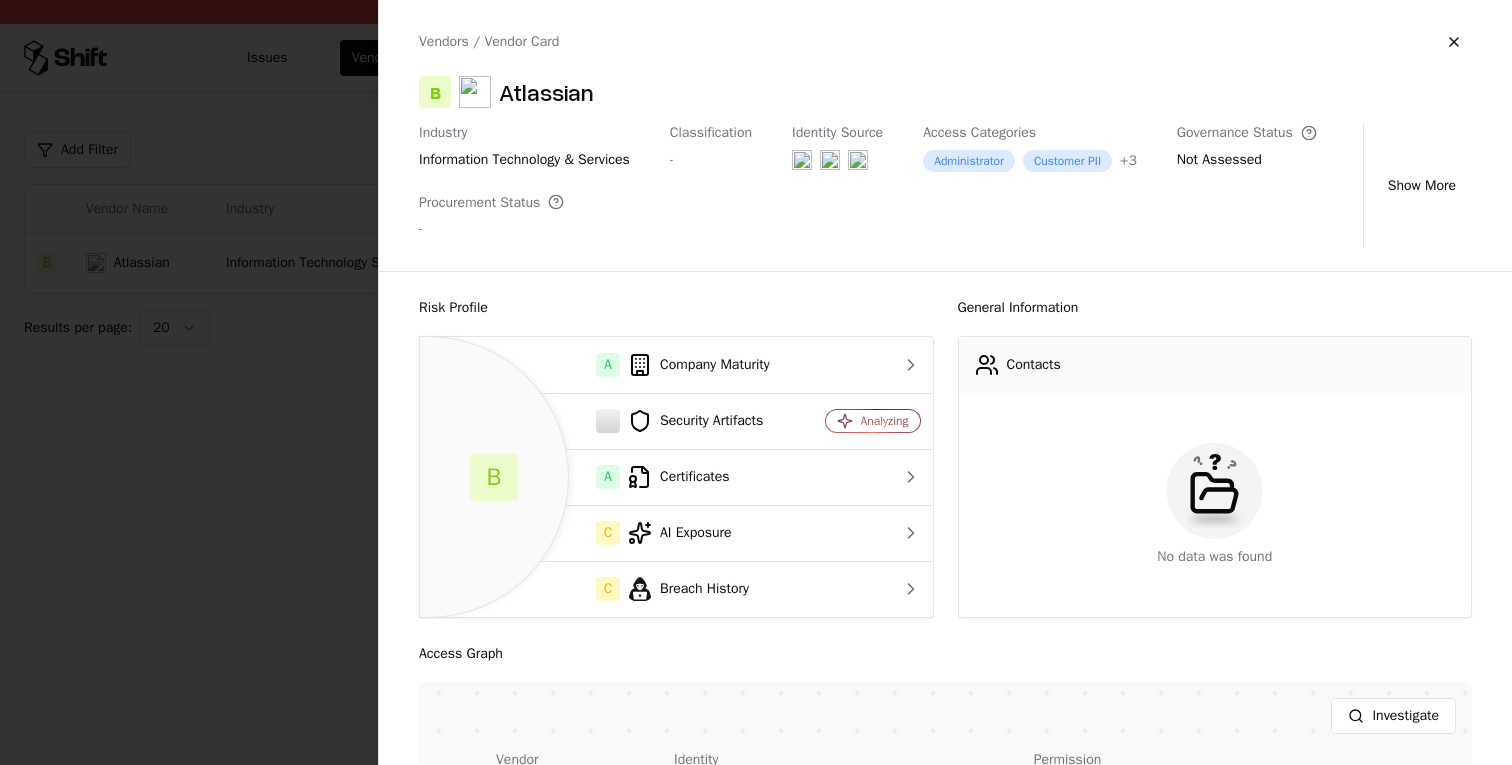 click at bounding box center [756, 382] 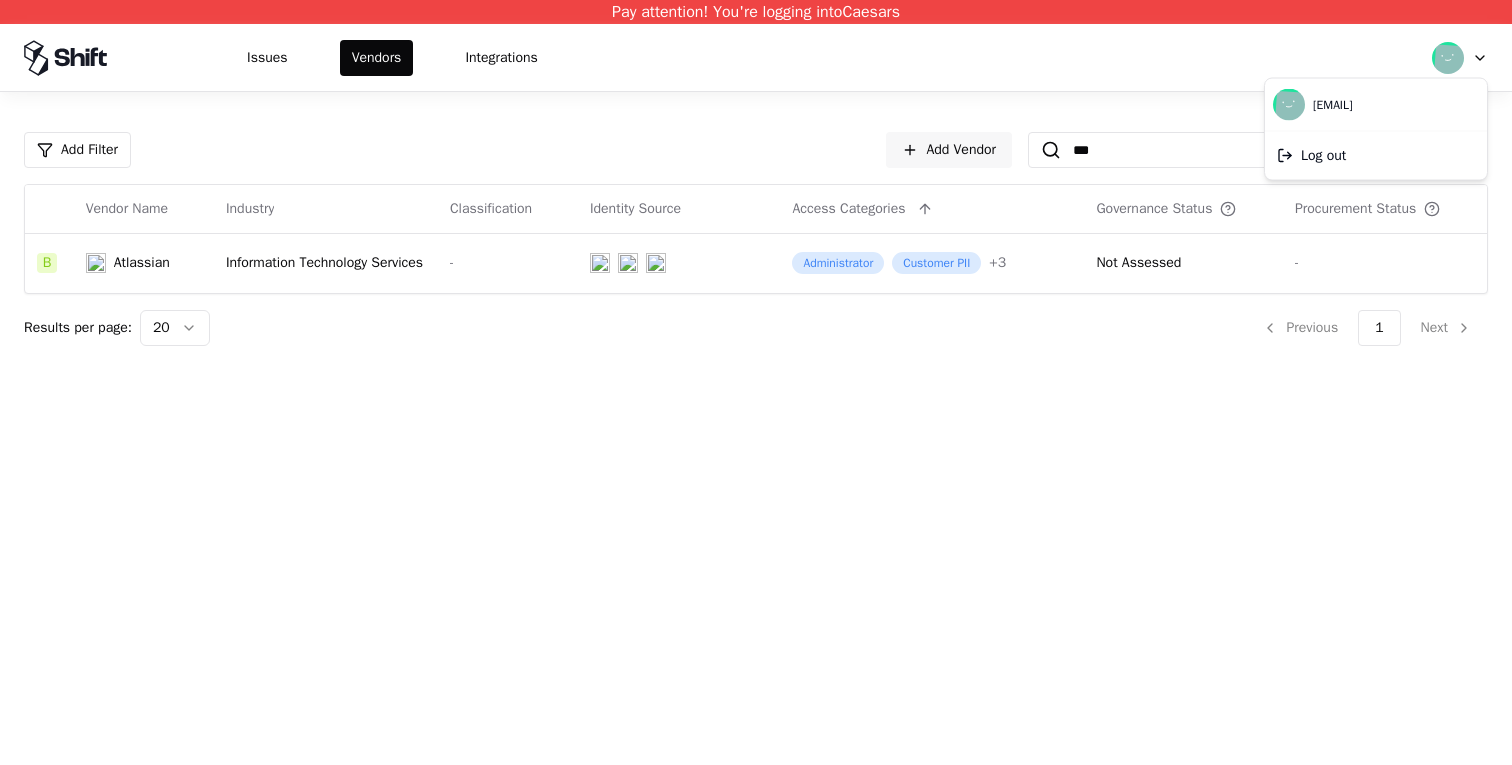 click on "Pay attention! You're logging into  Caesars Issues Vendors Integrations Add Filter  Add Vendor ***   1  items Vendor Name Industry Classification Identity Source Access Categories Governance Status Procurement Status B Atlassian Information Technology Services - Administrator Customer PII + 3 Not Assessed - Results per page: 20 Previous 1 Next
romy@shift.security Log out" at bounding box center [756, 382] 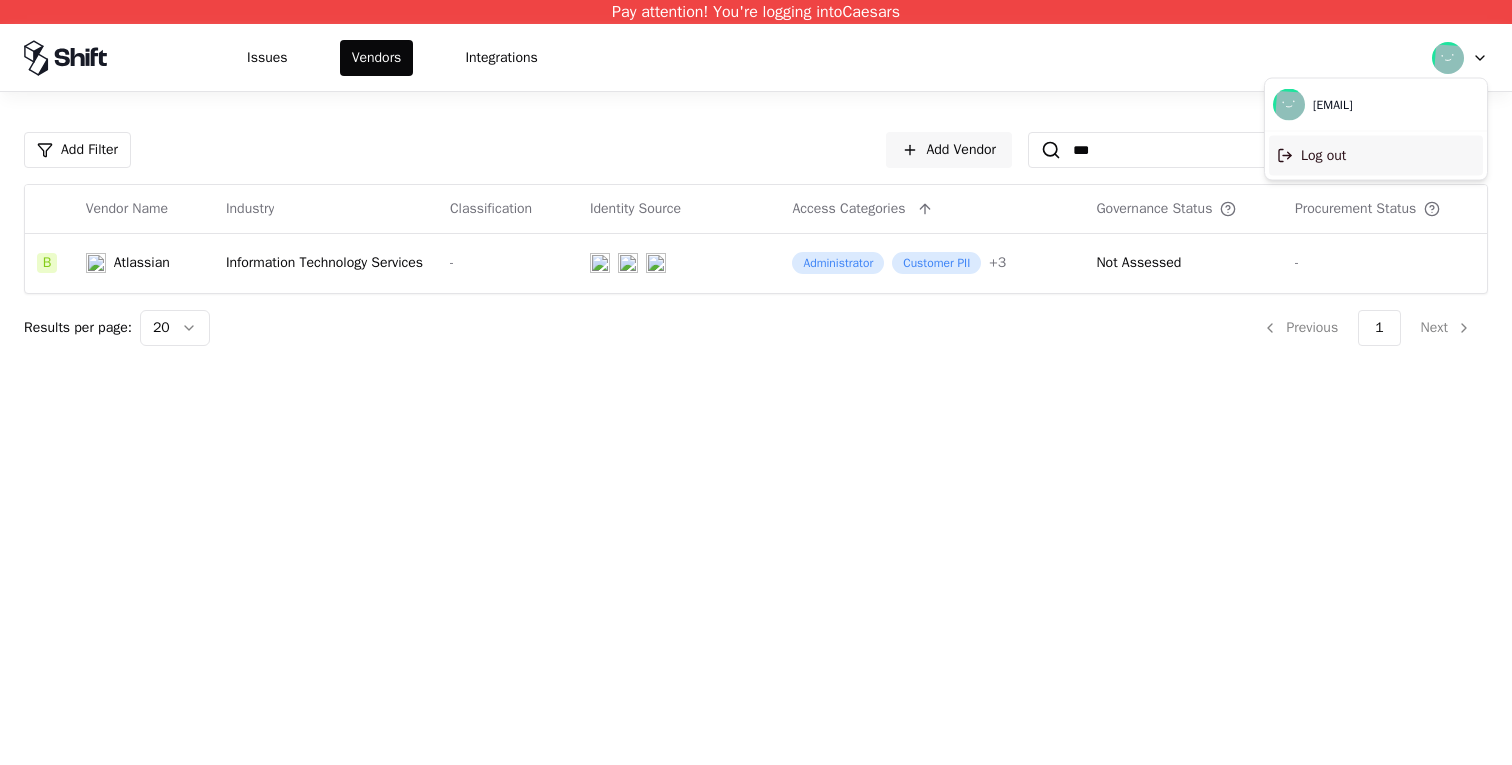 click on "Log out" at bounding box center [1376, 156] 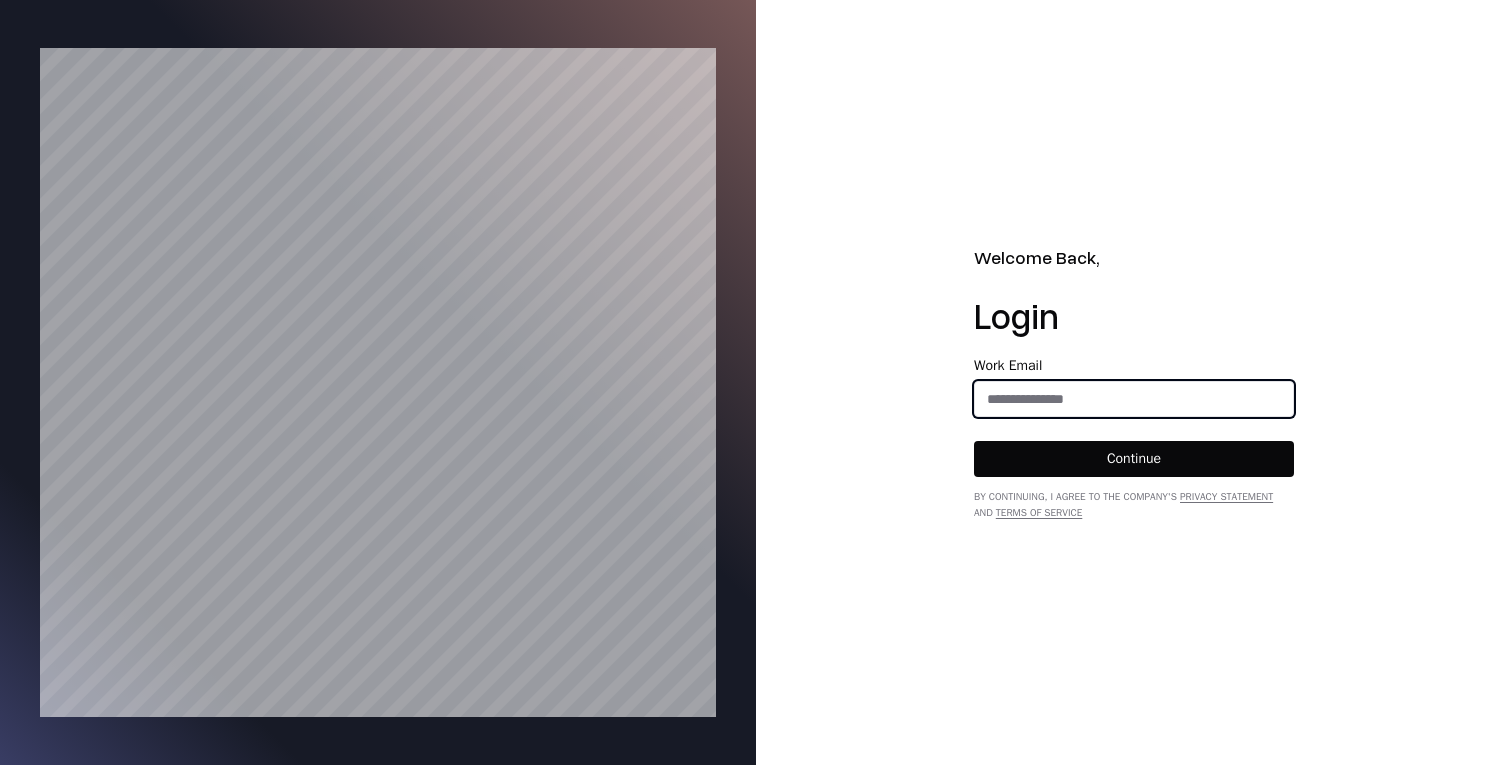 click 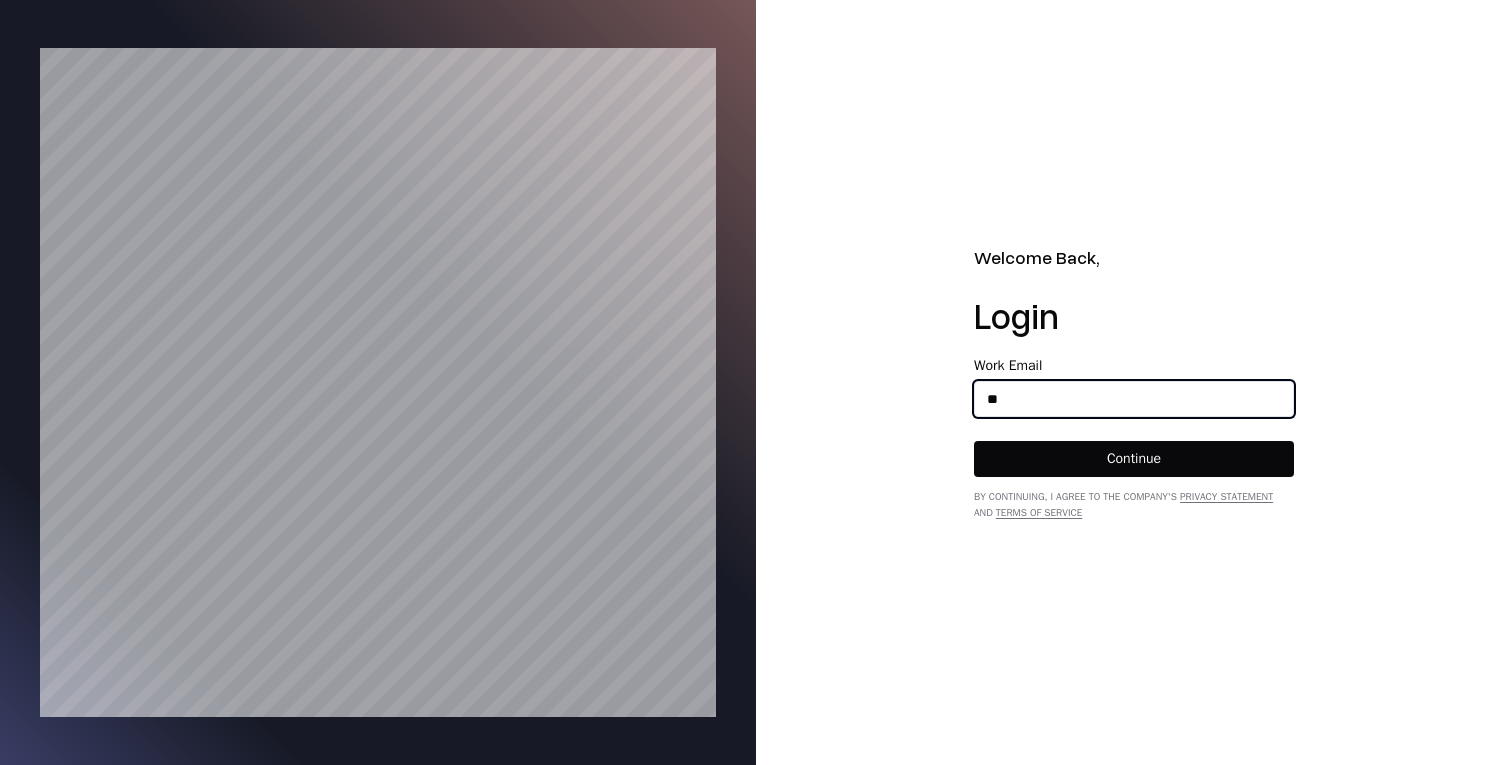 type on "*" 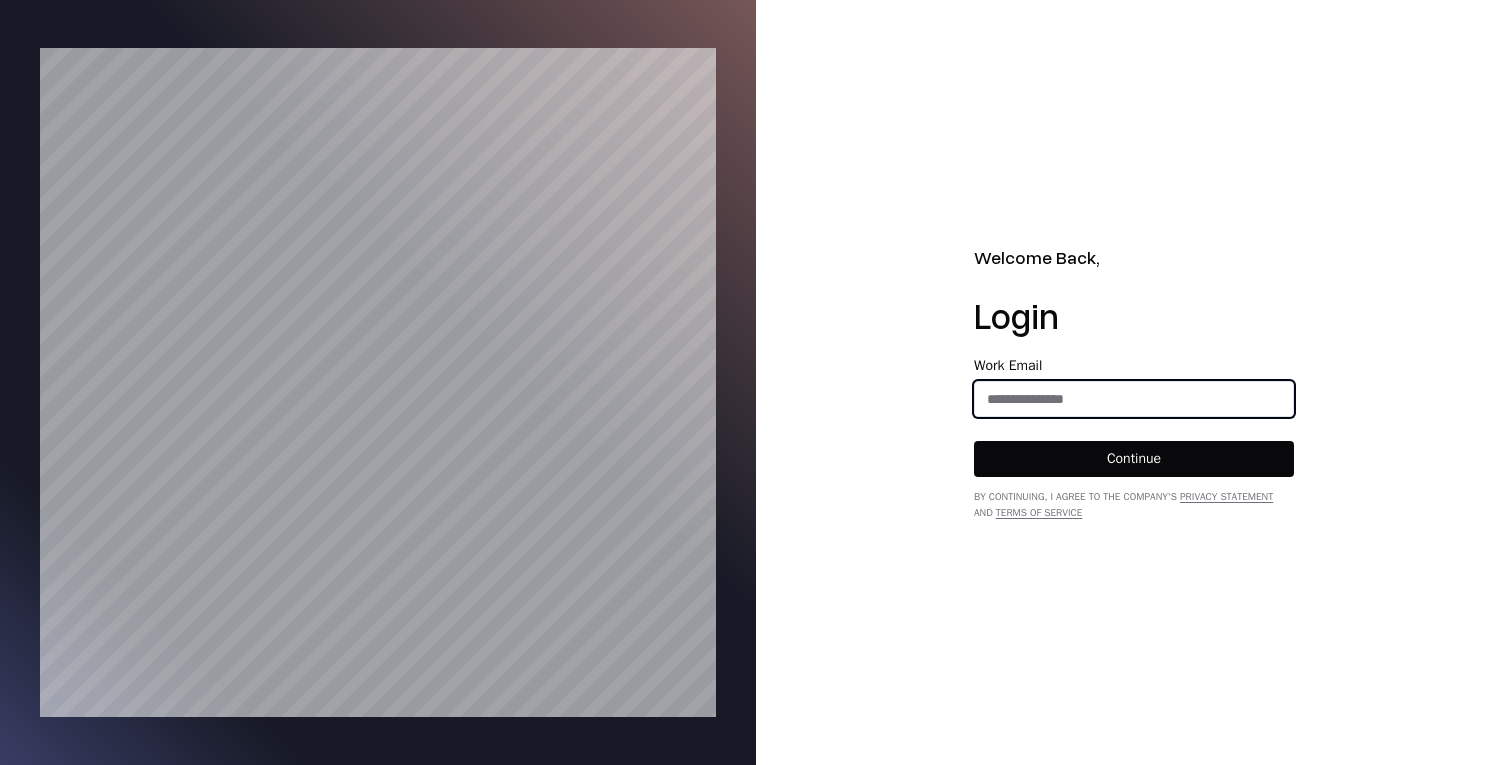 type on "*" 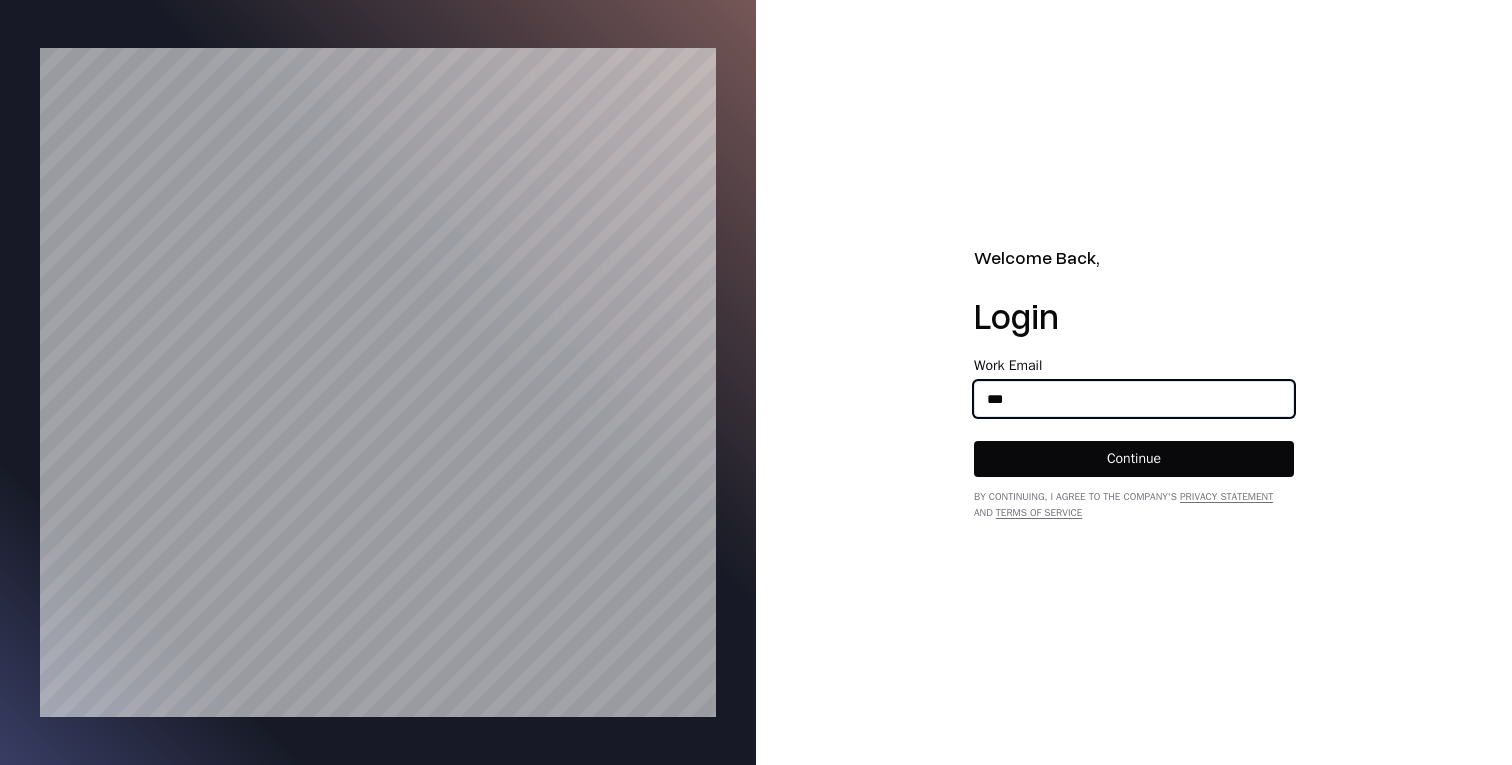 type on "**********" 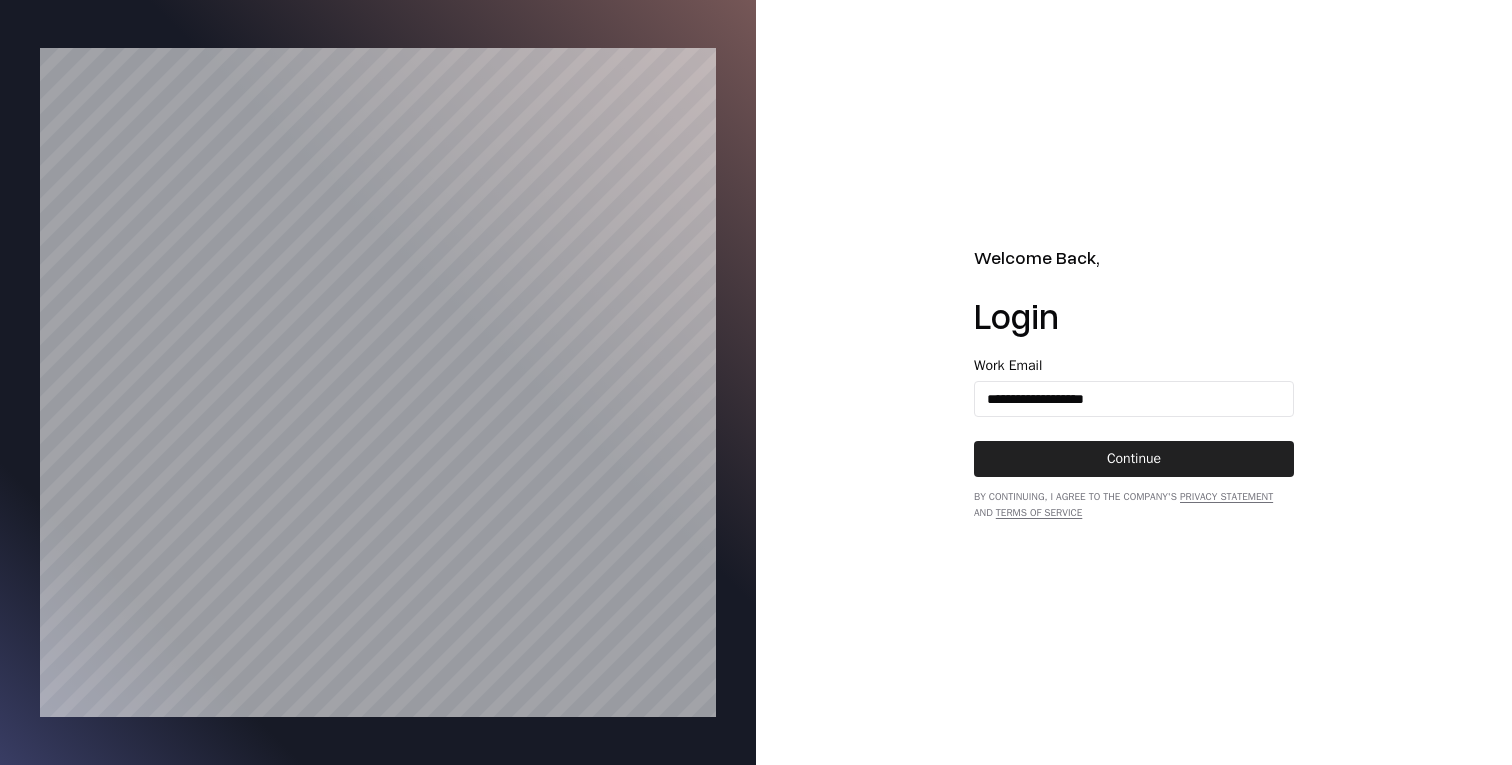 click on "Continue" 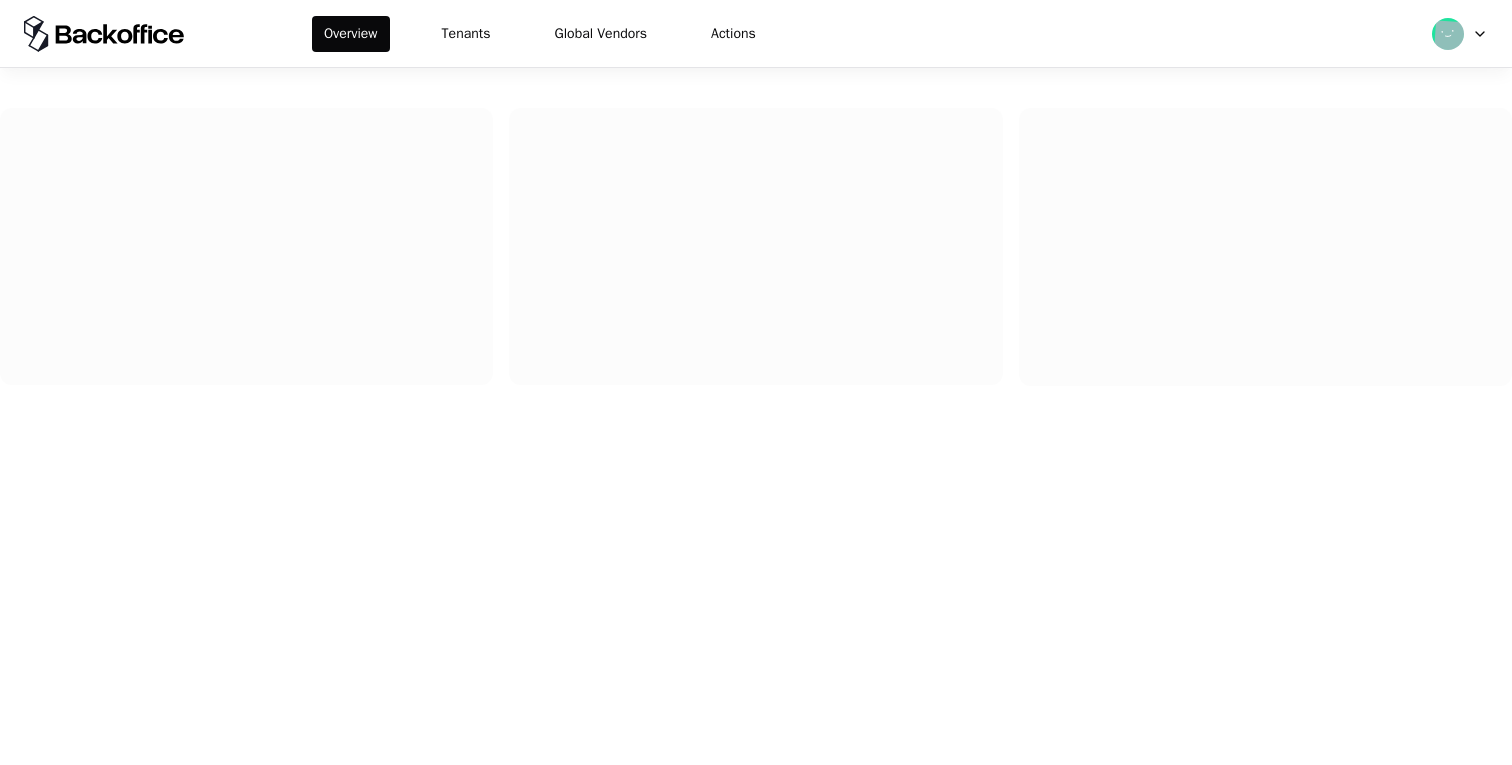 scroll, scrollTop: 0, scrollLeft: 0, axis: both 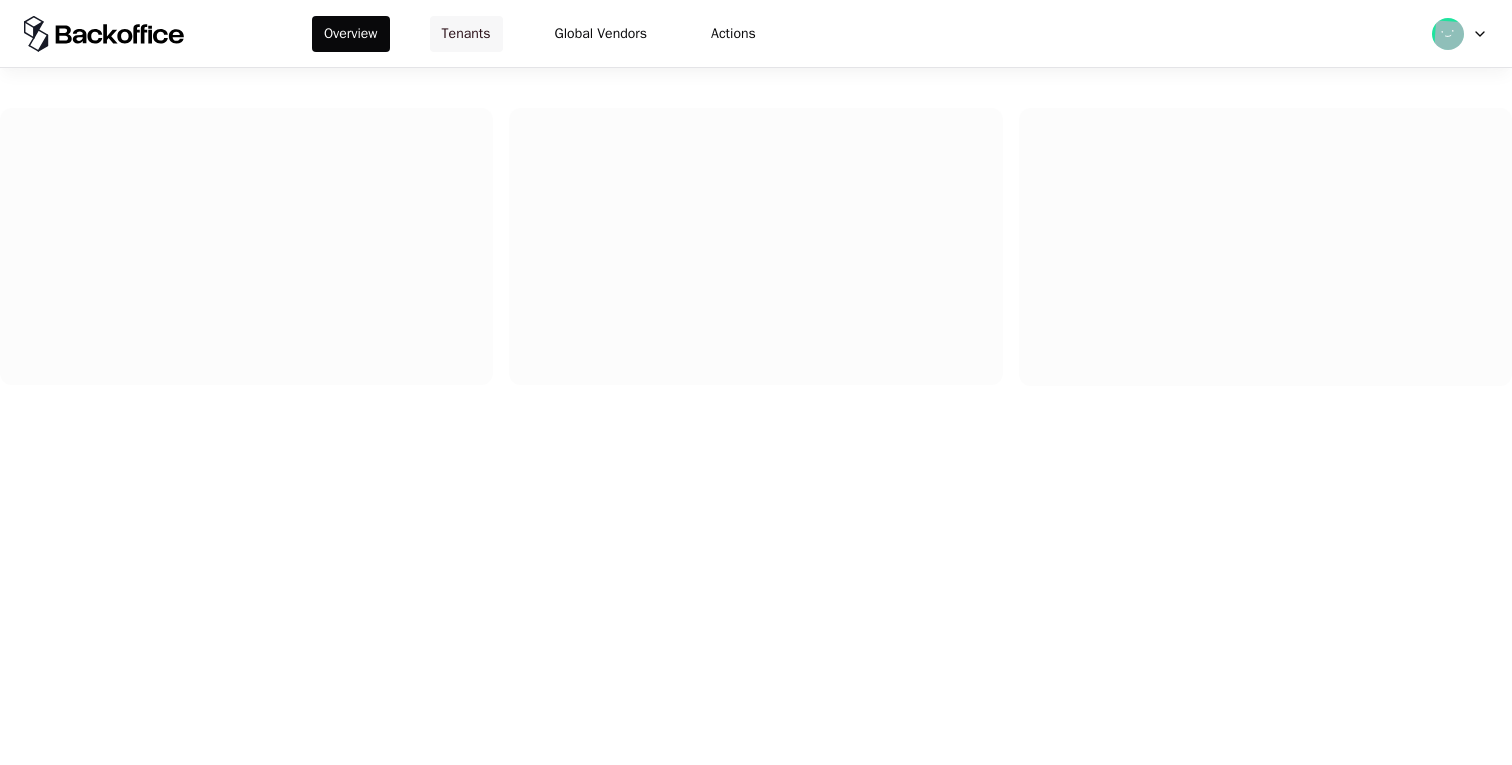 click on "Tenants" at bounding box center [466, 34] 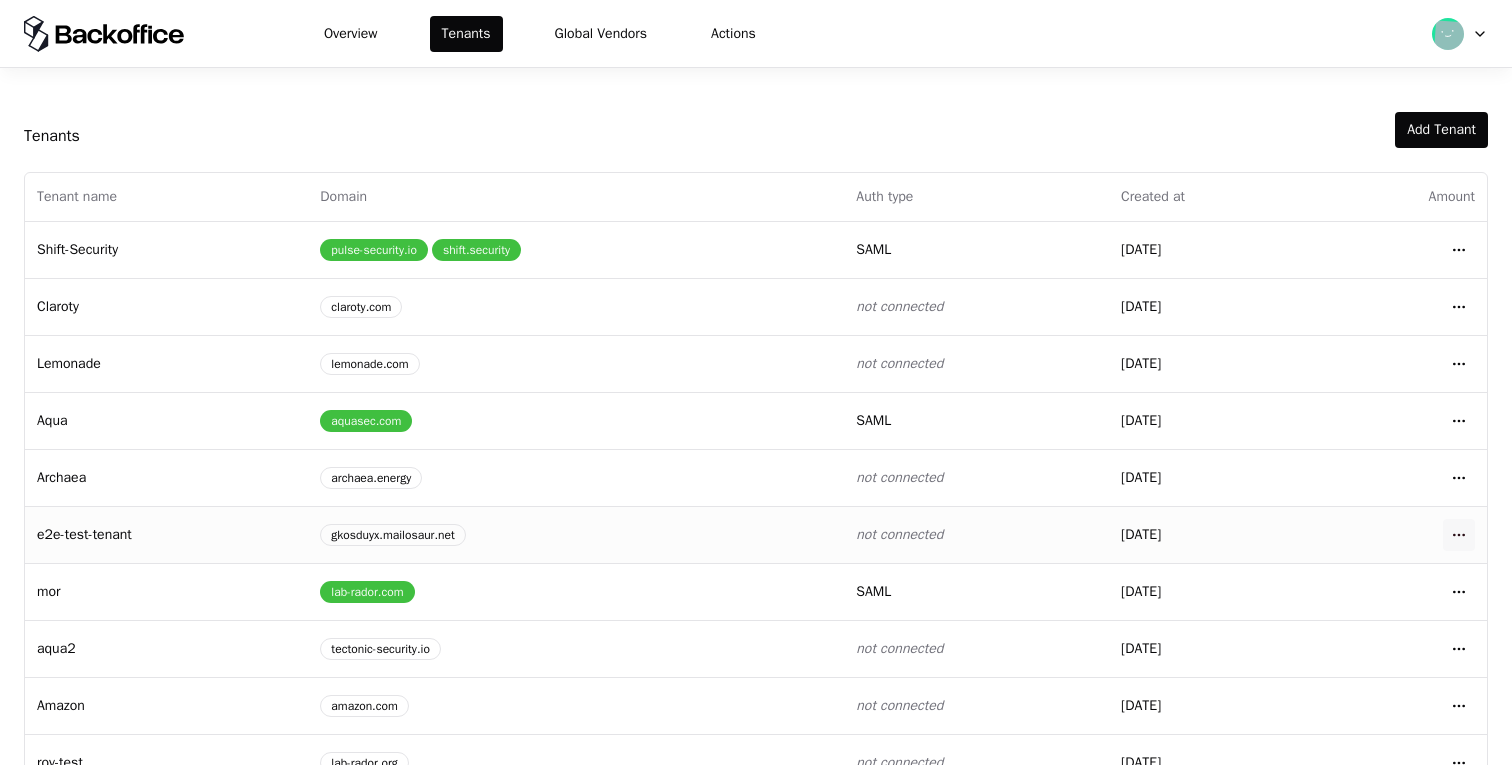 click on "Overview Tenants Global Vendors Actions Tenants Add Tenant Tenant name Domain Auth type Created at Amount Shift-Security pulse-security.io shift.security saml [DATE] Open menu Claroty claroty.com not connected [DATE] Open menu Lemonade lemonade.com not connected [DATE] Open menu Aqua aquasec.com saml [DATE] Open menu Archaea archaea.energy not connected [DATE] Open menu e2e-test-tenant gkosduyx.mailosaur.net not connected [DATE] Open menu mor lab-rador.com saml [DATE] Open menu aqua2 tectonic-security.io not connected [DATE] Open menu Amazon amazon.com not connected [DATE] Open menu roy-test lab-rador.org not connected [DATE] Open menu Labrador lab-rador.biz saml [DATE] Open menu Caesars caesars.com not connected [DATE] Open menu bausch bausch.com saml [DATE] Open menu Okta- TIN okta.com not connected [DATE] Open menu" at bounding box center [756, 382] 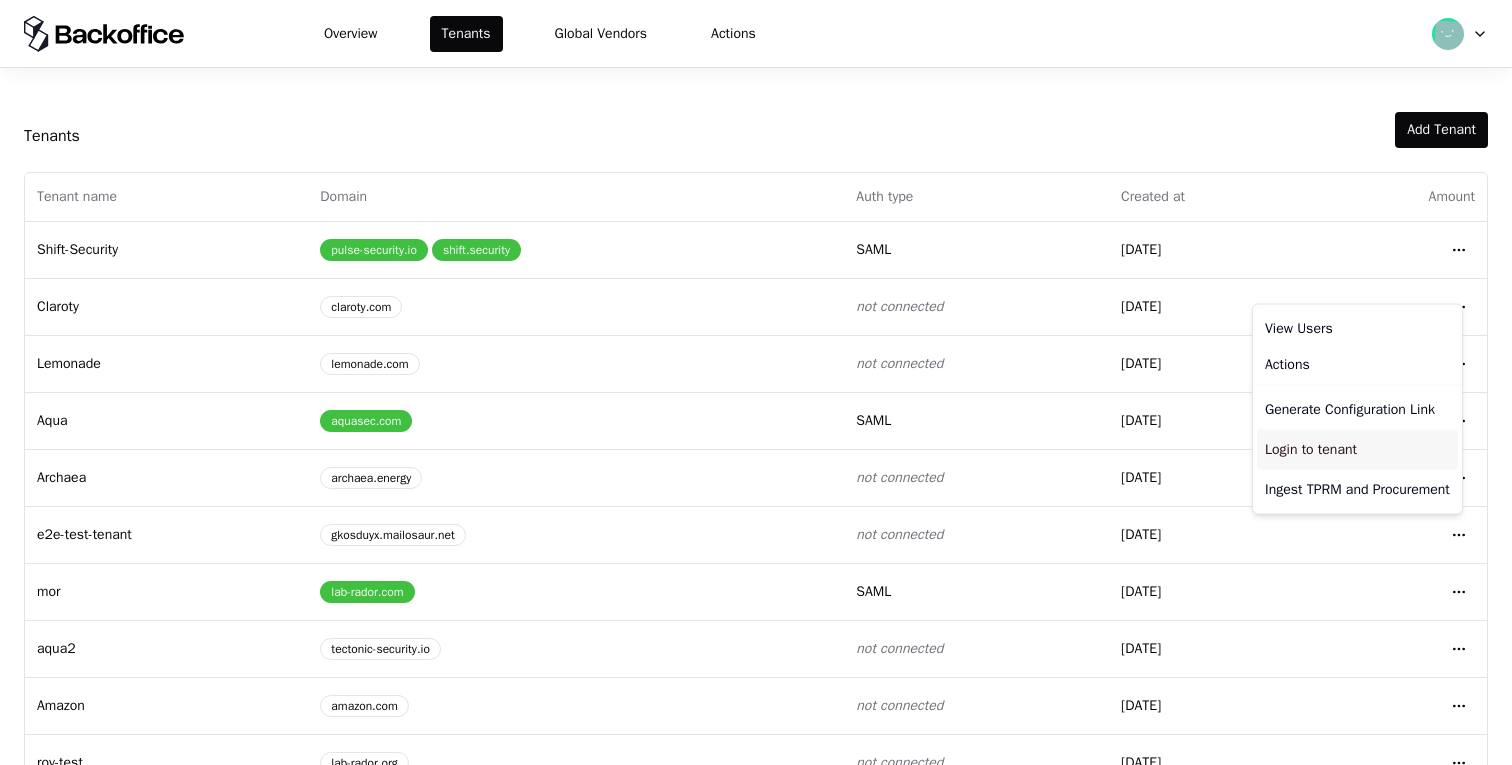 click on "Login to tenant" at bounding box center (1357, 450) 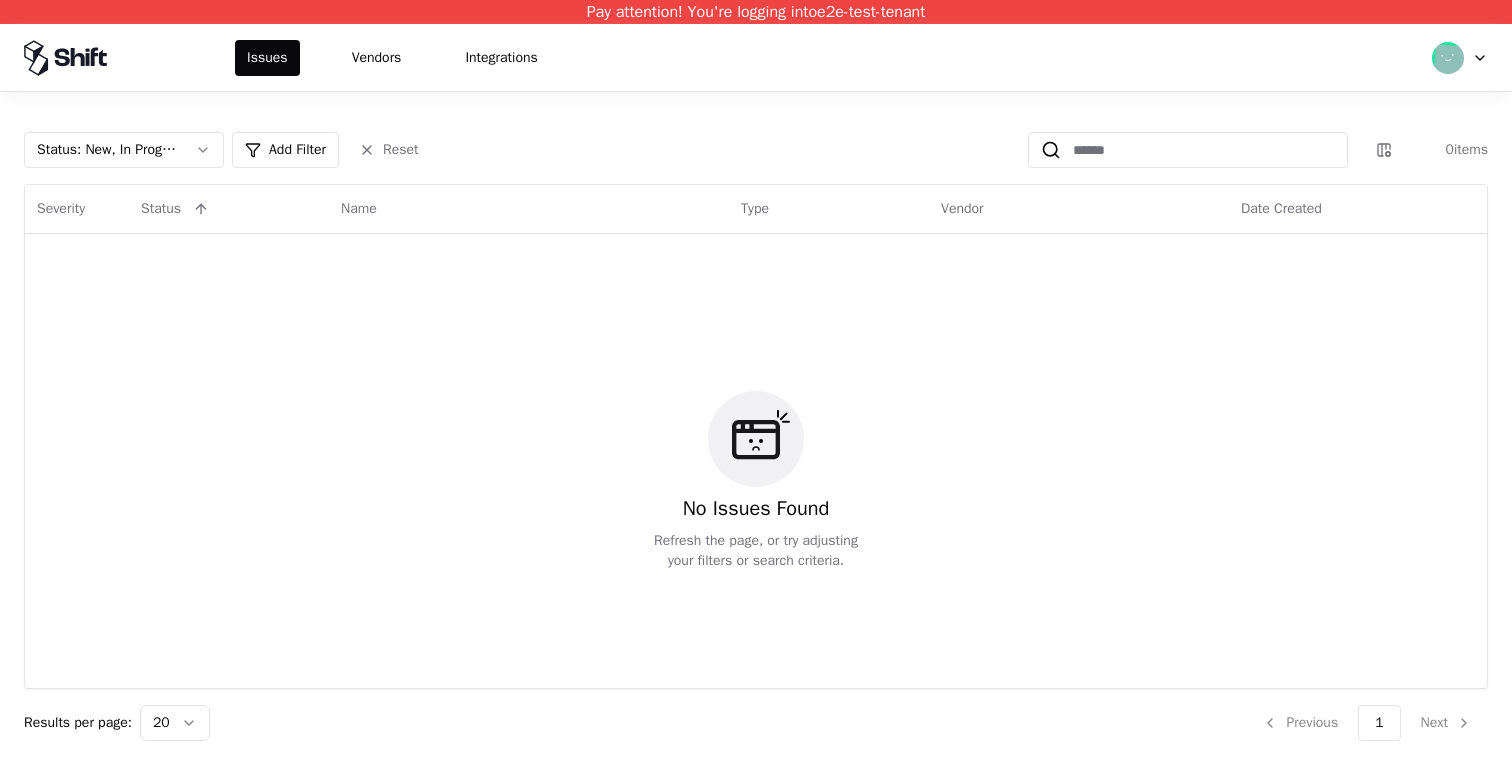 scroll, scrollTop: 0, scrollLeft: 0, axis: both 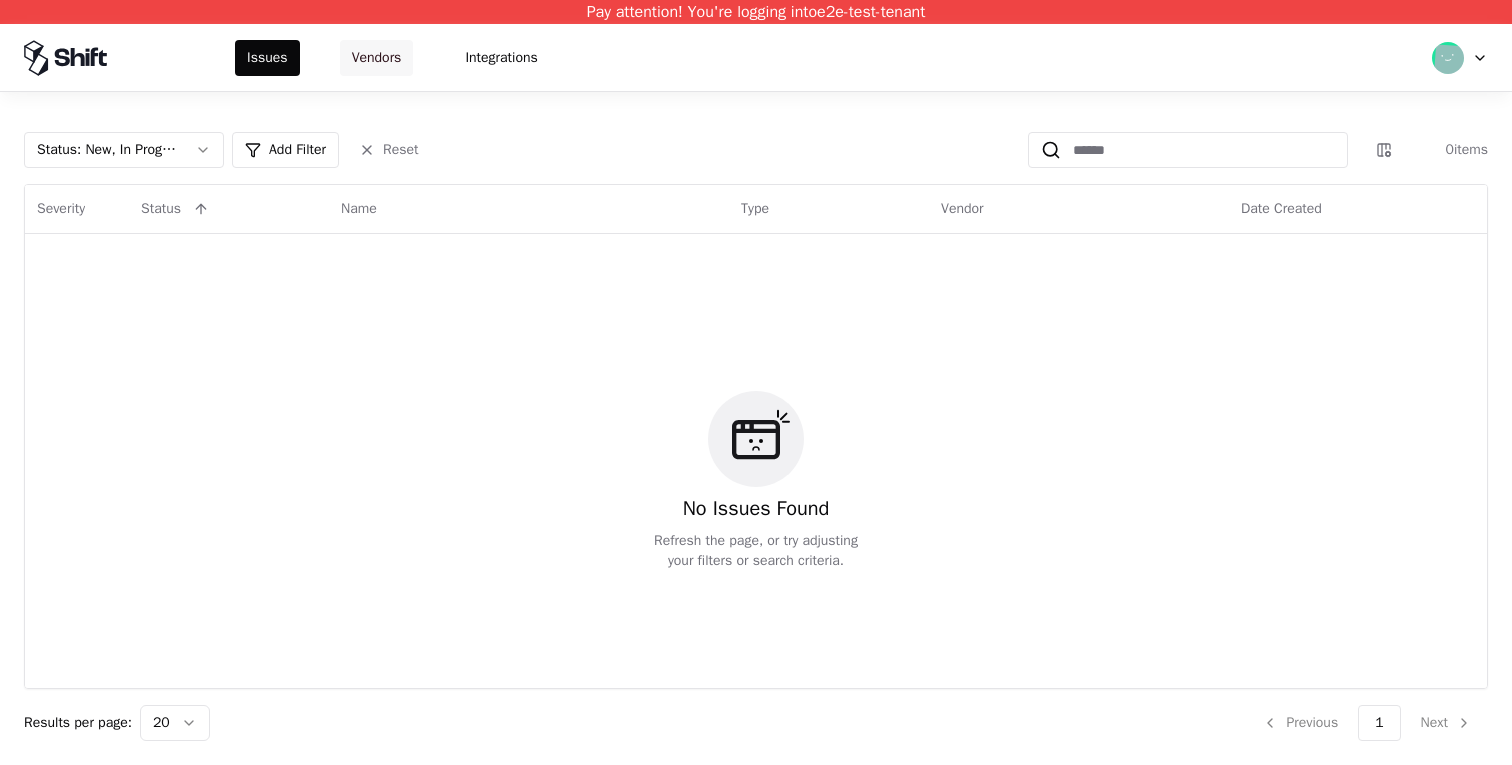 click on "Vendors" at bounding box center (377, 58) 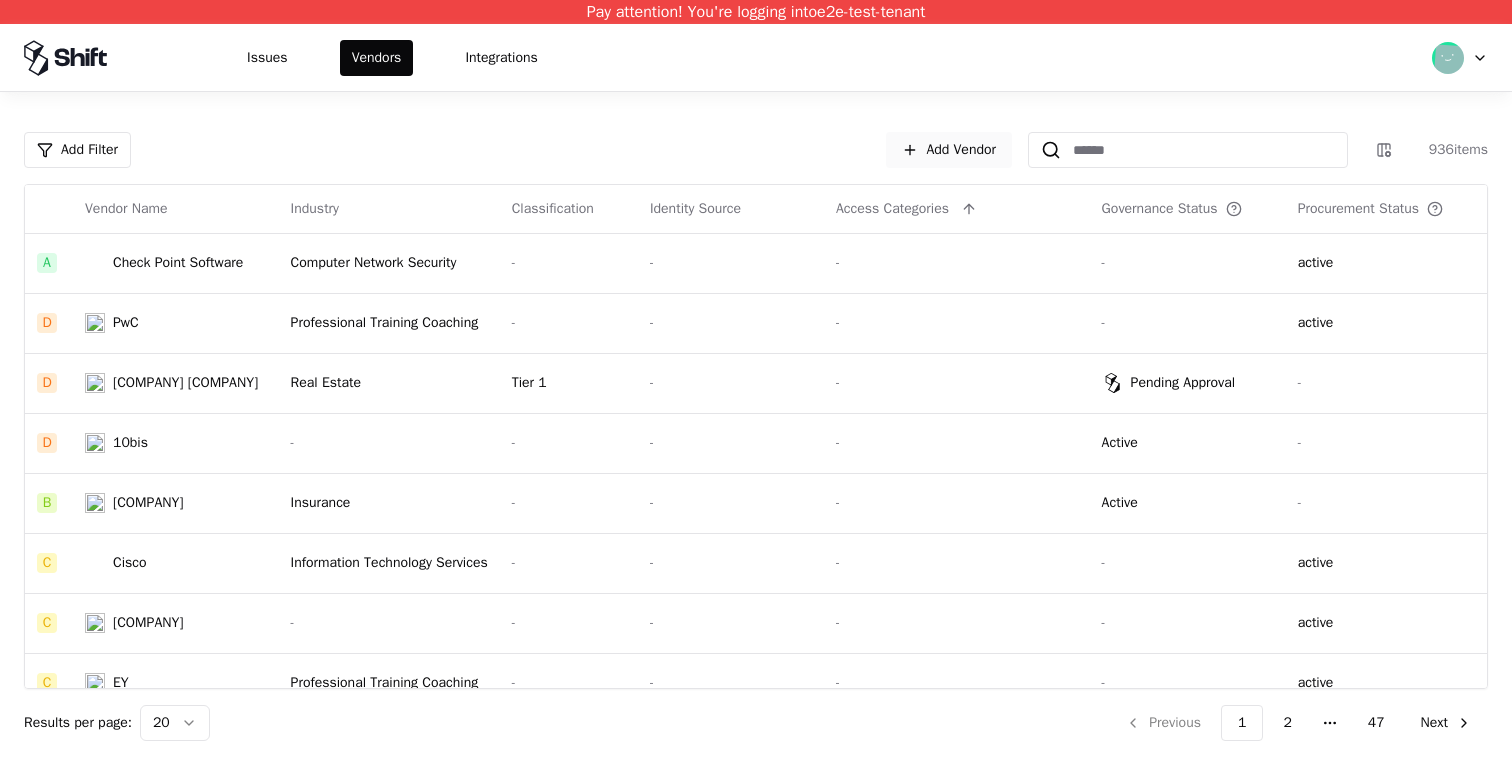 click on "Add Vendor" at bounding box center [949, 150] 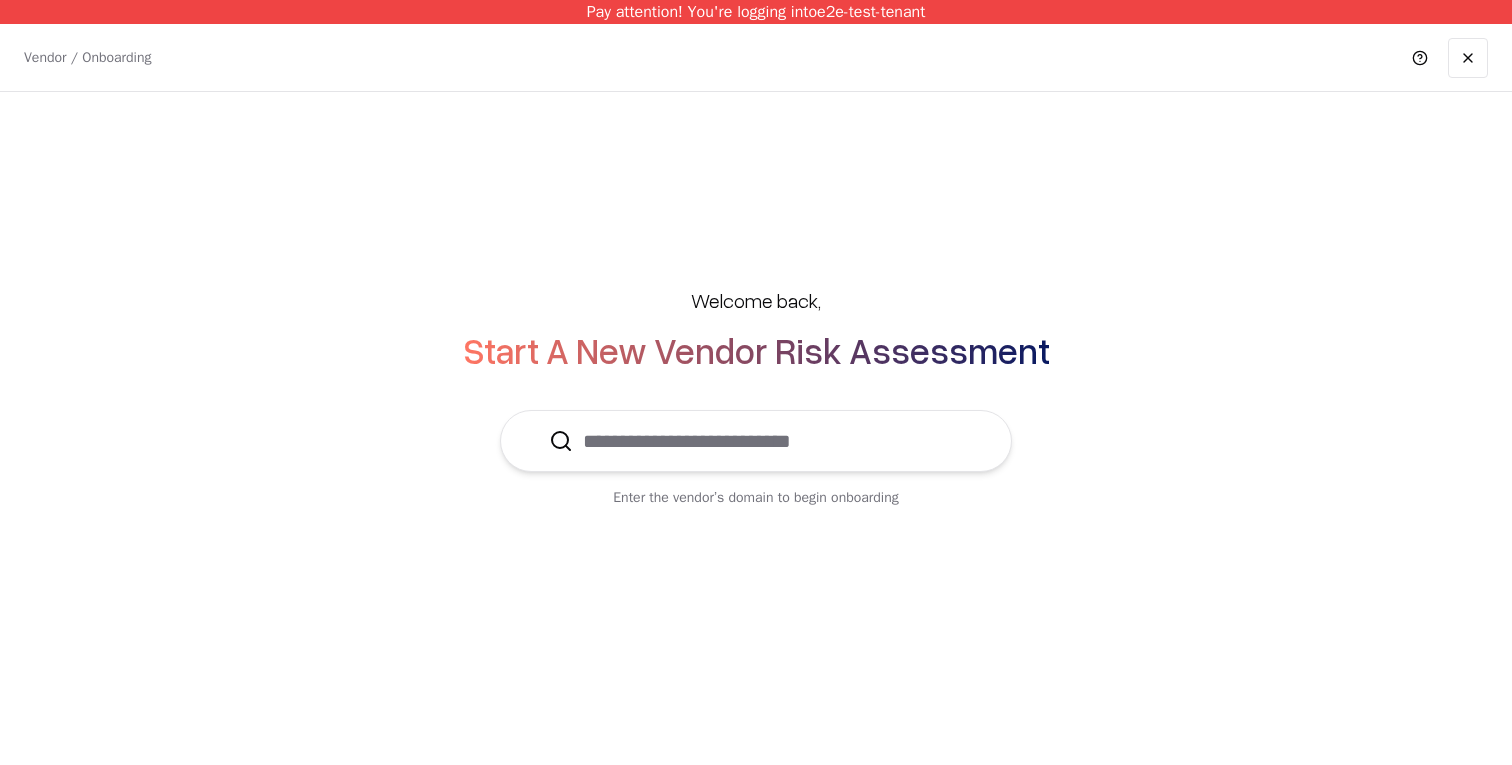 click at bounding box center [768, 441] 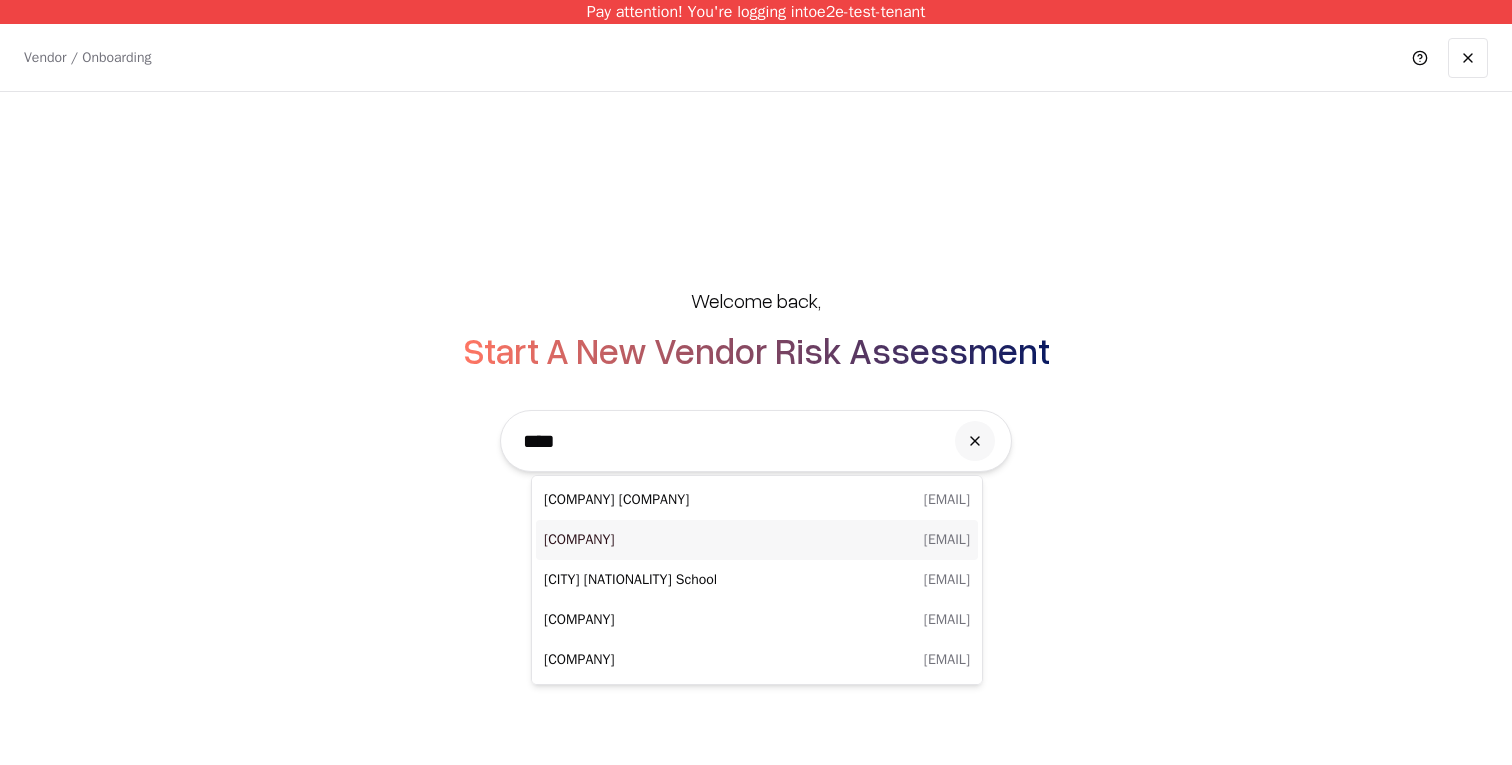 click on "Superior Duct Fabrication Inc sdfab.com" at bounding box center [757, 540] 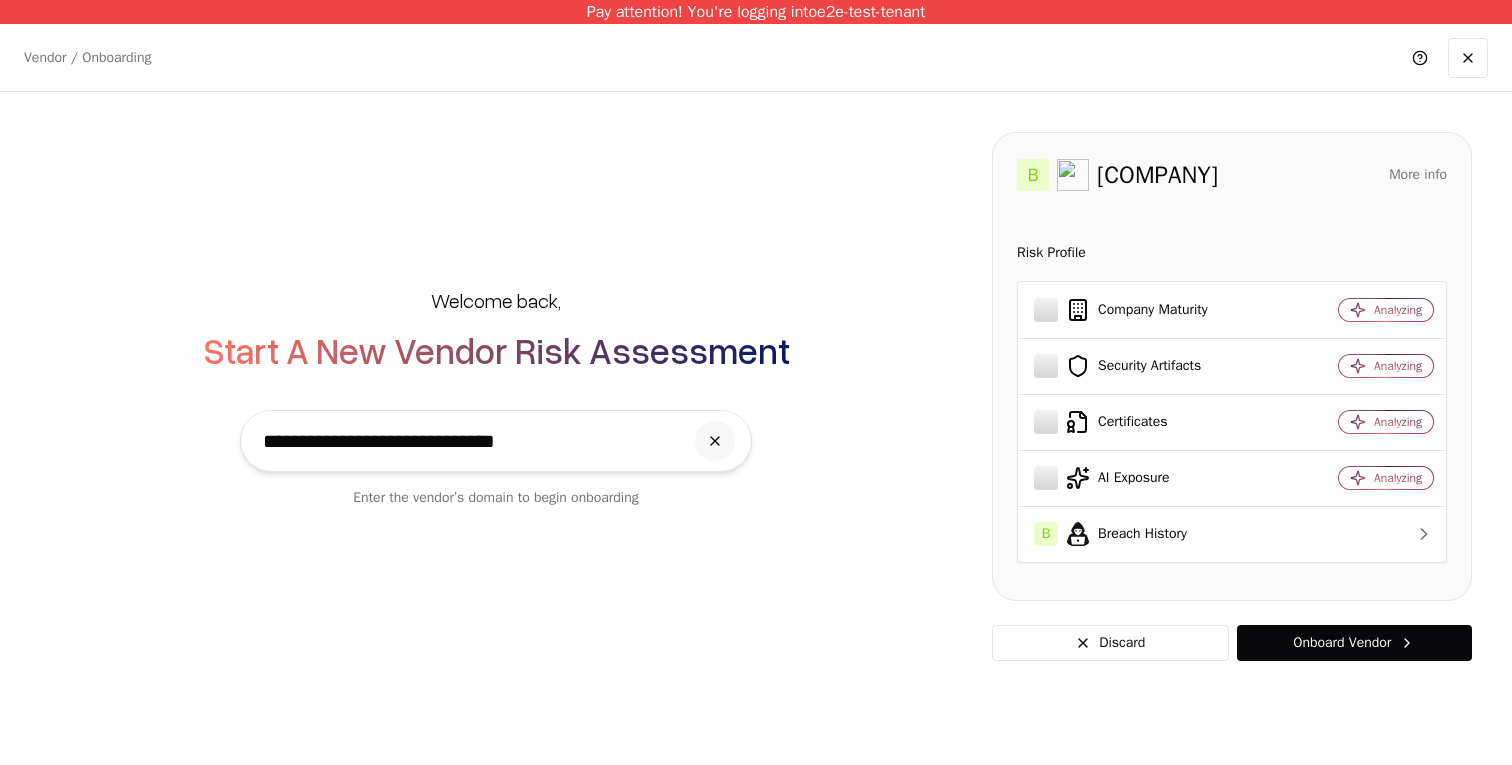 type on "**********" 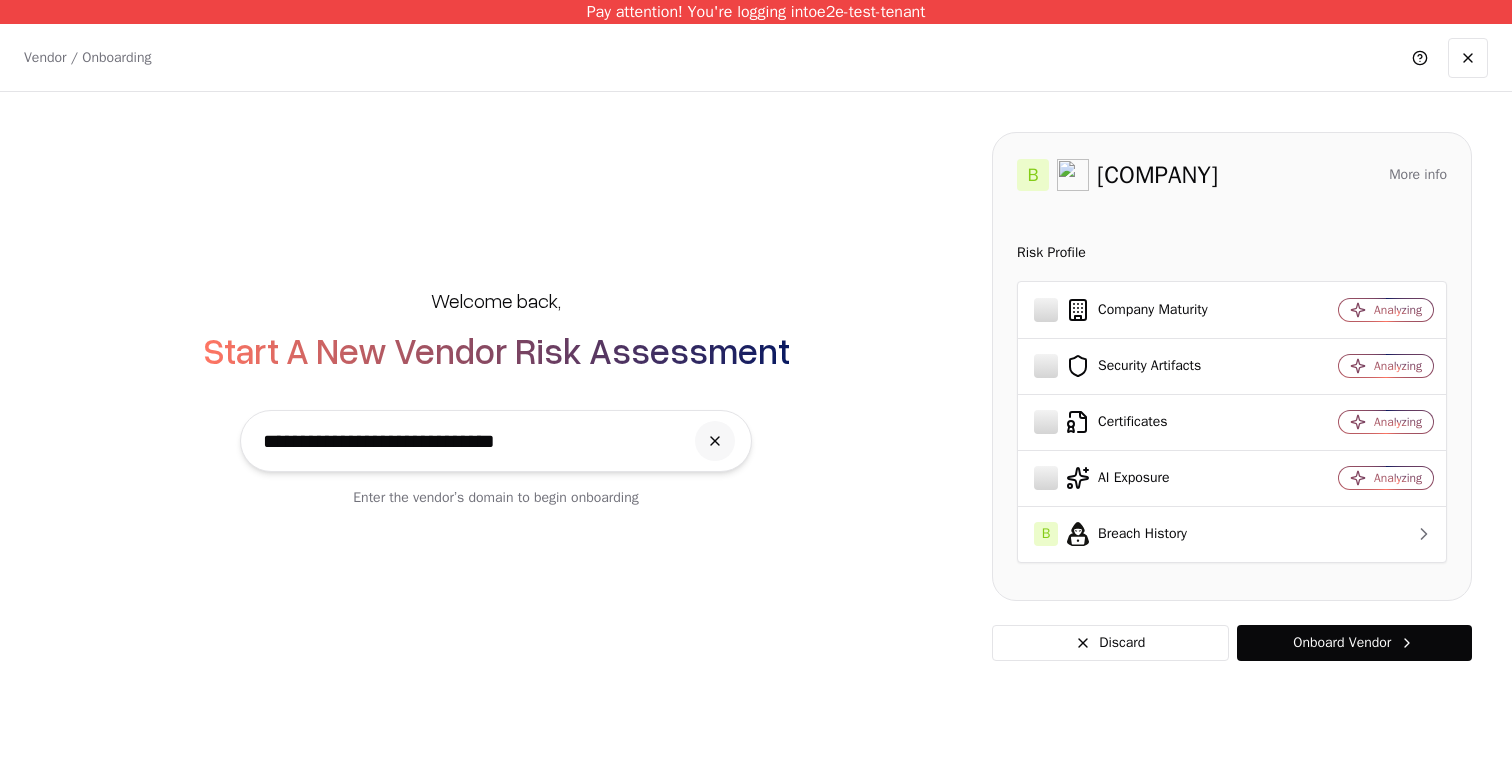 click on "More info" at bounding box center (1418, 175) 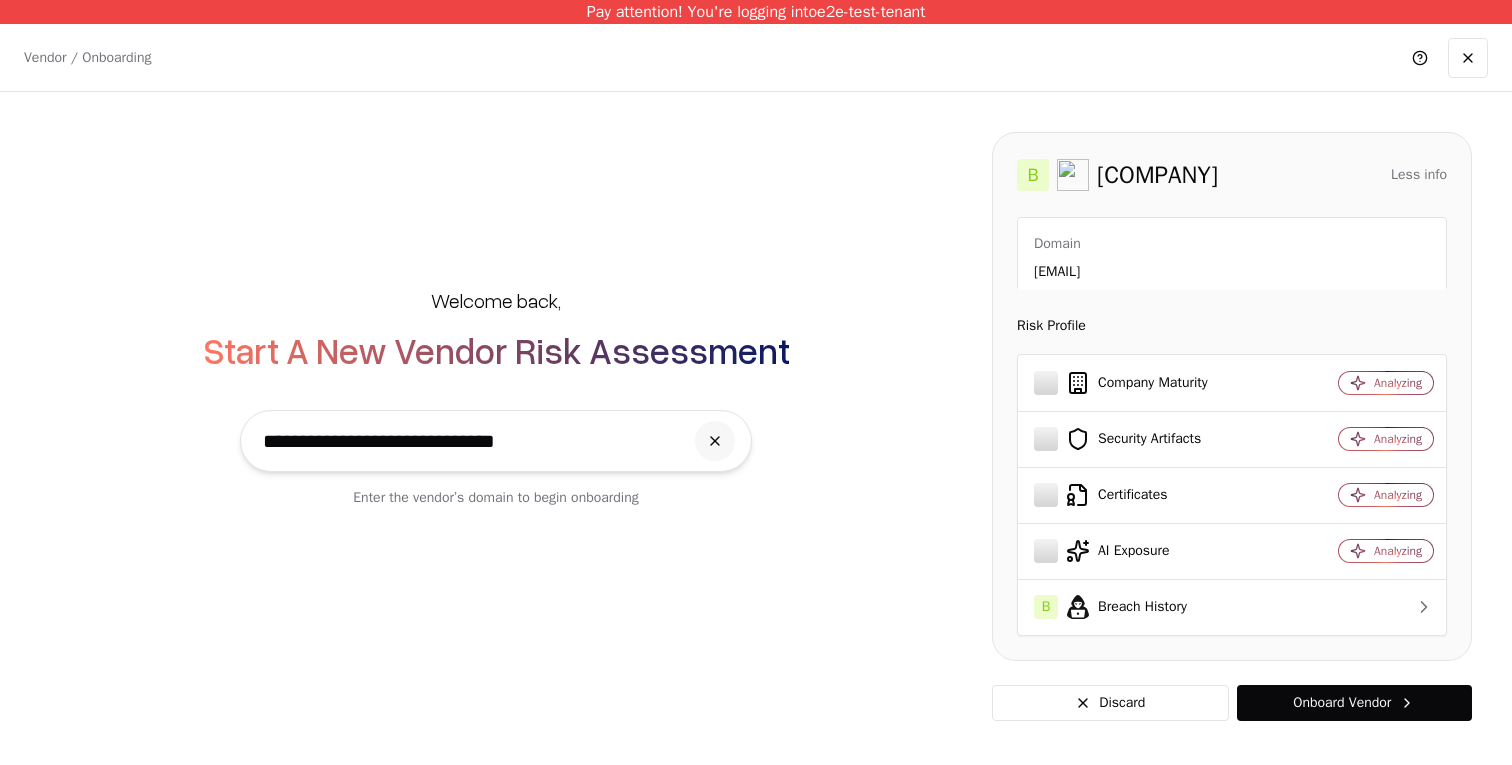 click on "Less info" at bounding box center [1419, 175] 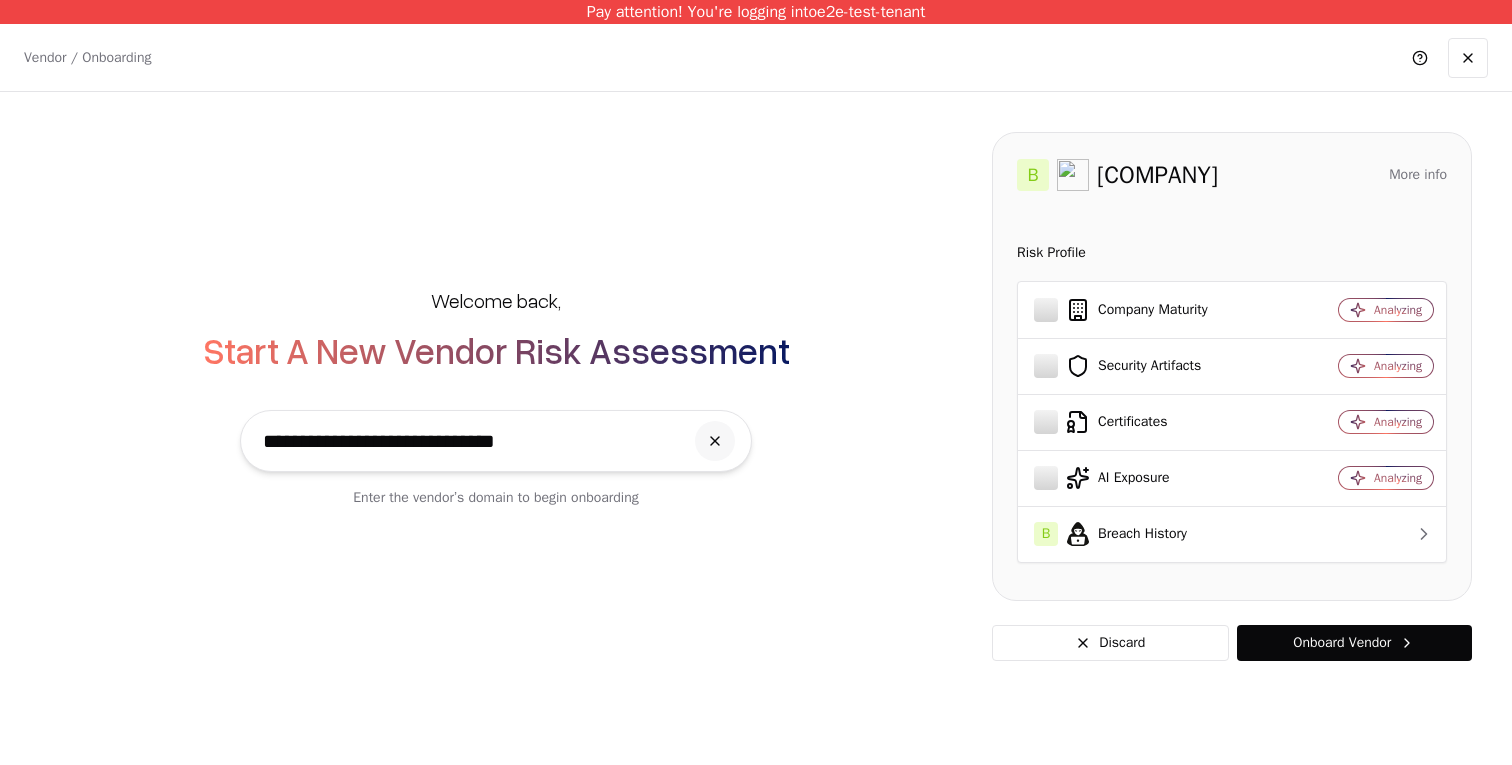 click on "More info" at bounding box center (1418, 175) 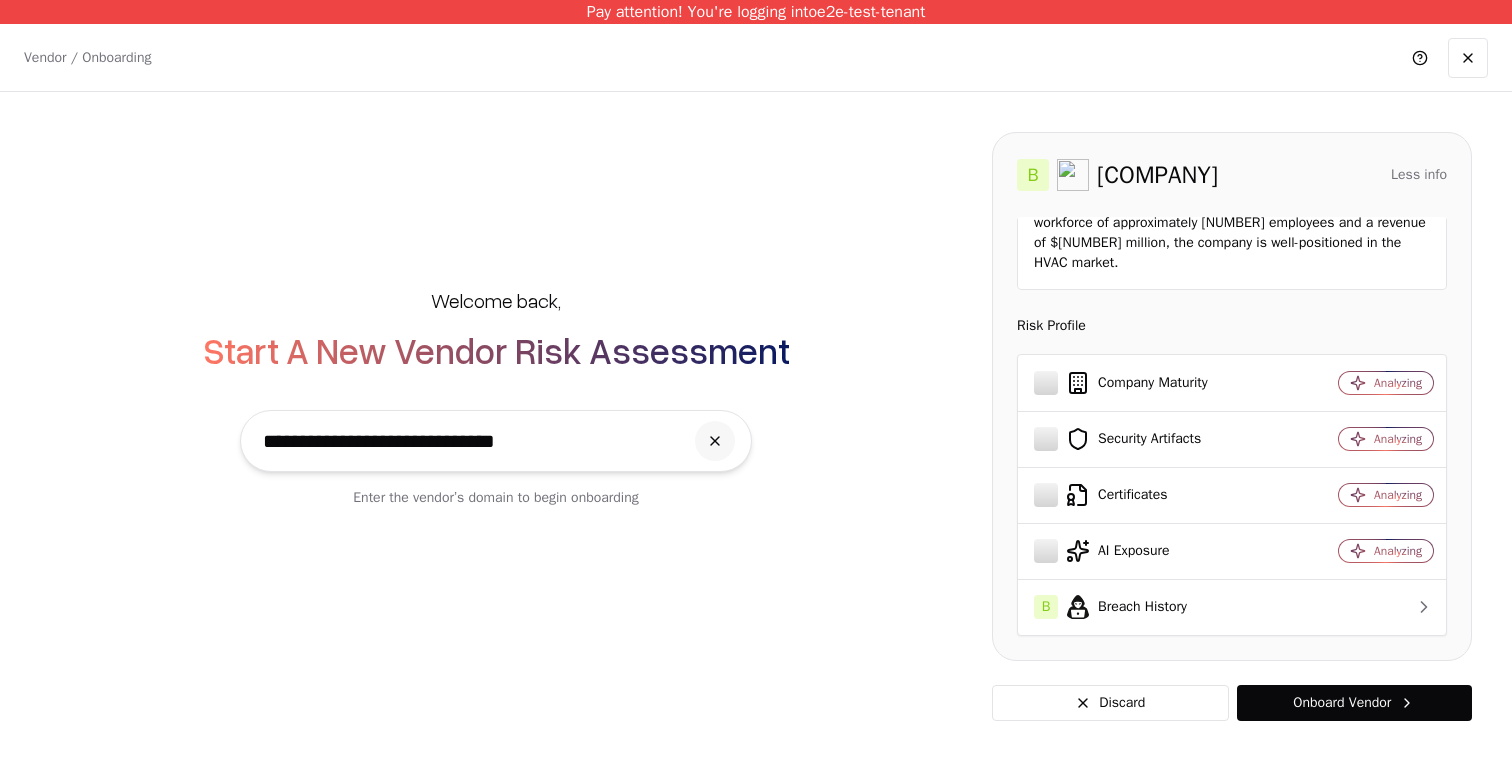scroll, scrollTop: 0, scrollLeft: 0, axis: both 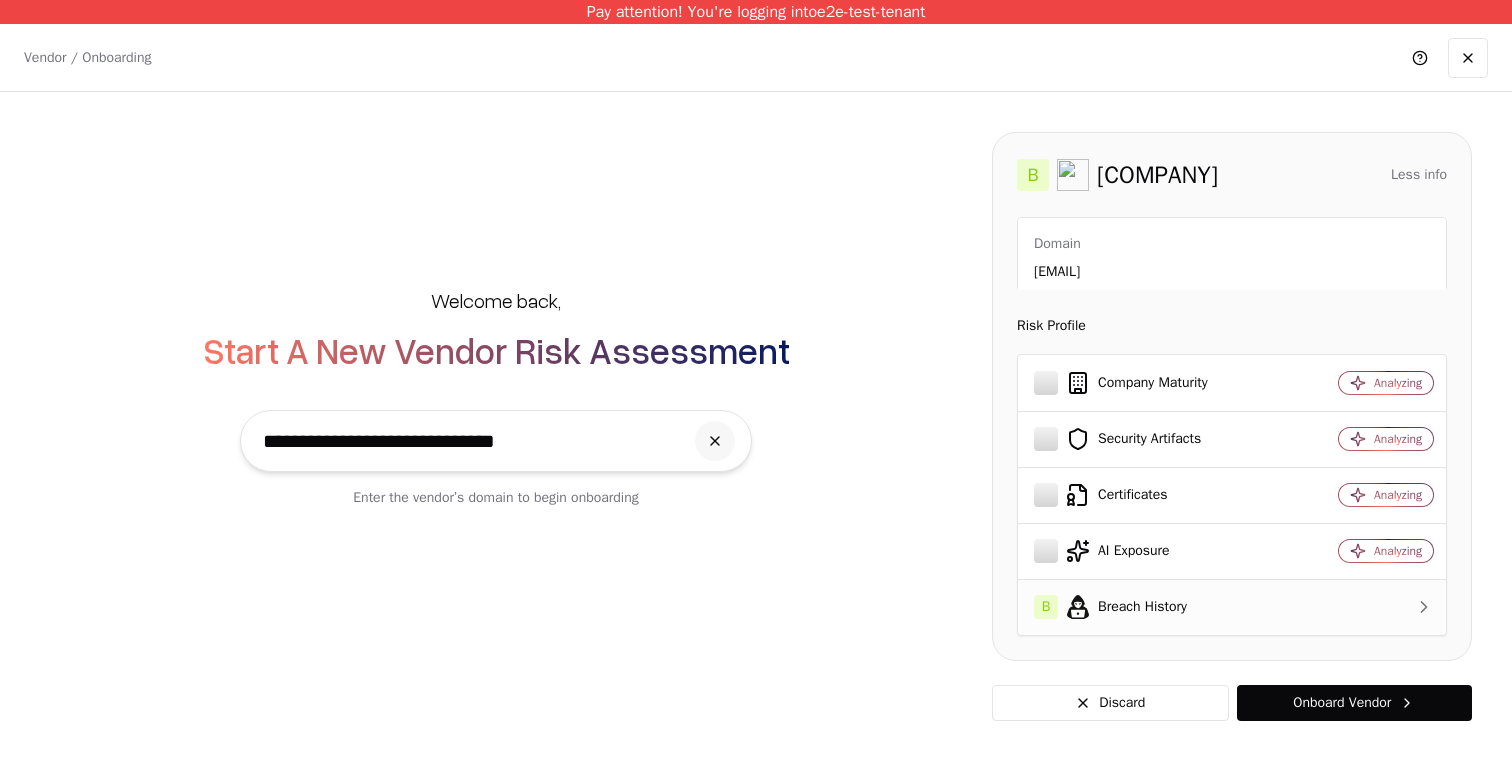 click at bounding box center [1367, 607] 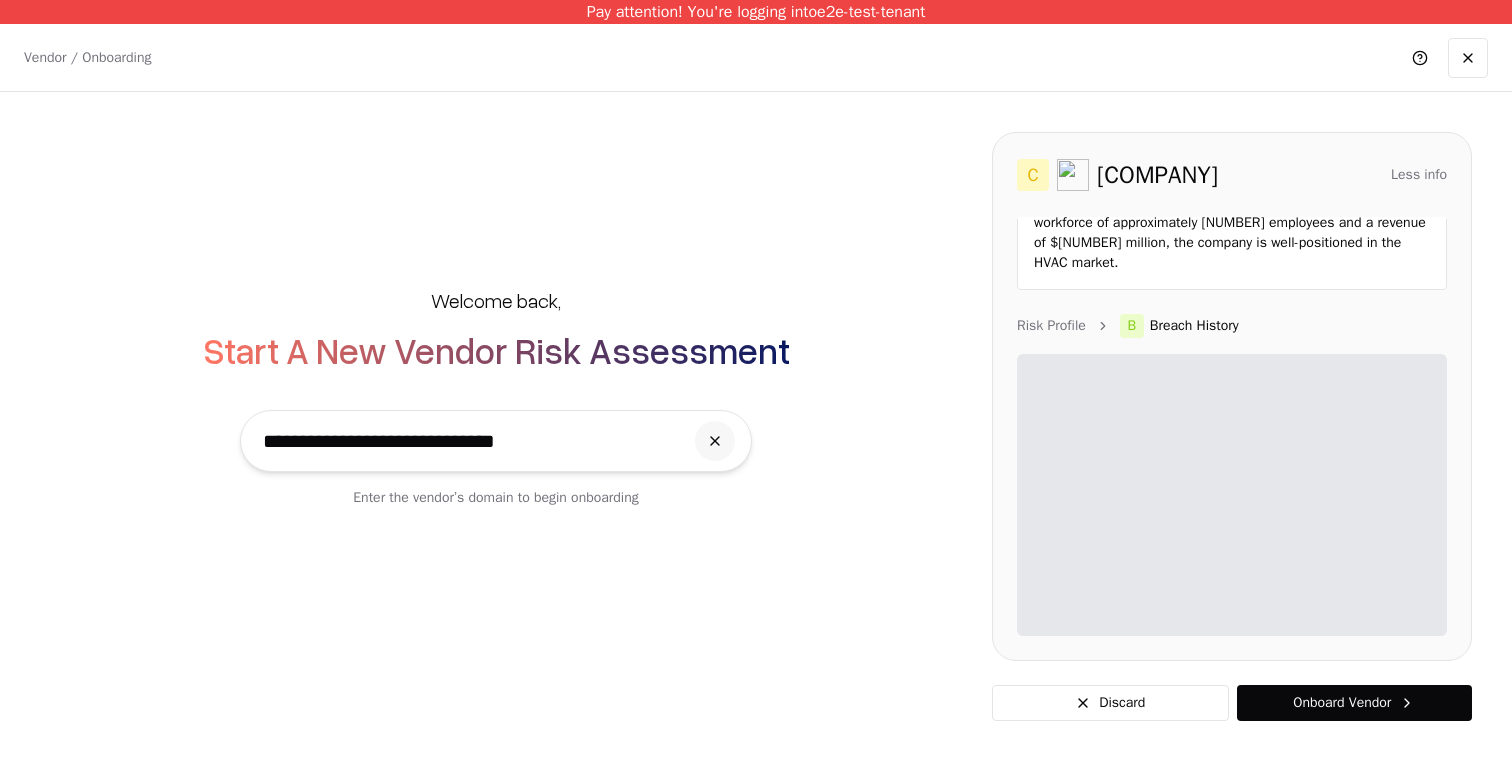 scroll, scrollTop: 0, scrollLeft: 0, axis: both 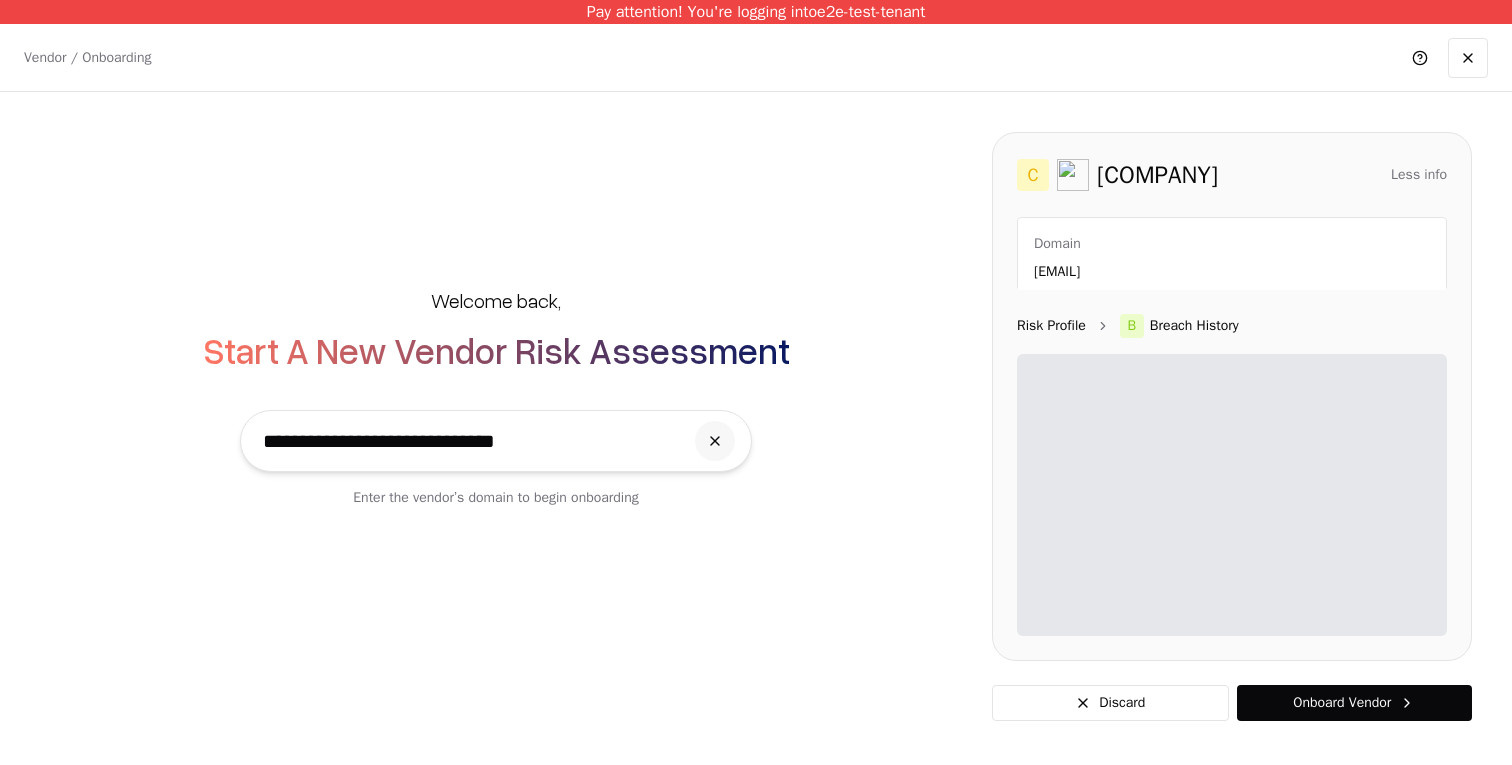 click on "Risk Profile" at bounding box center (1051, 326) 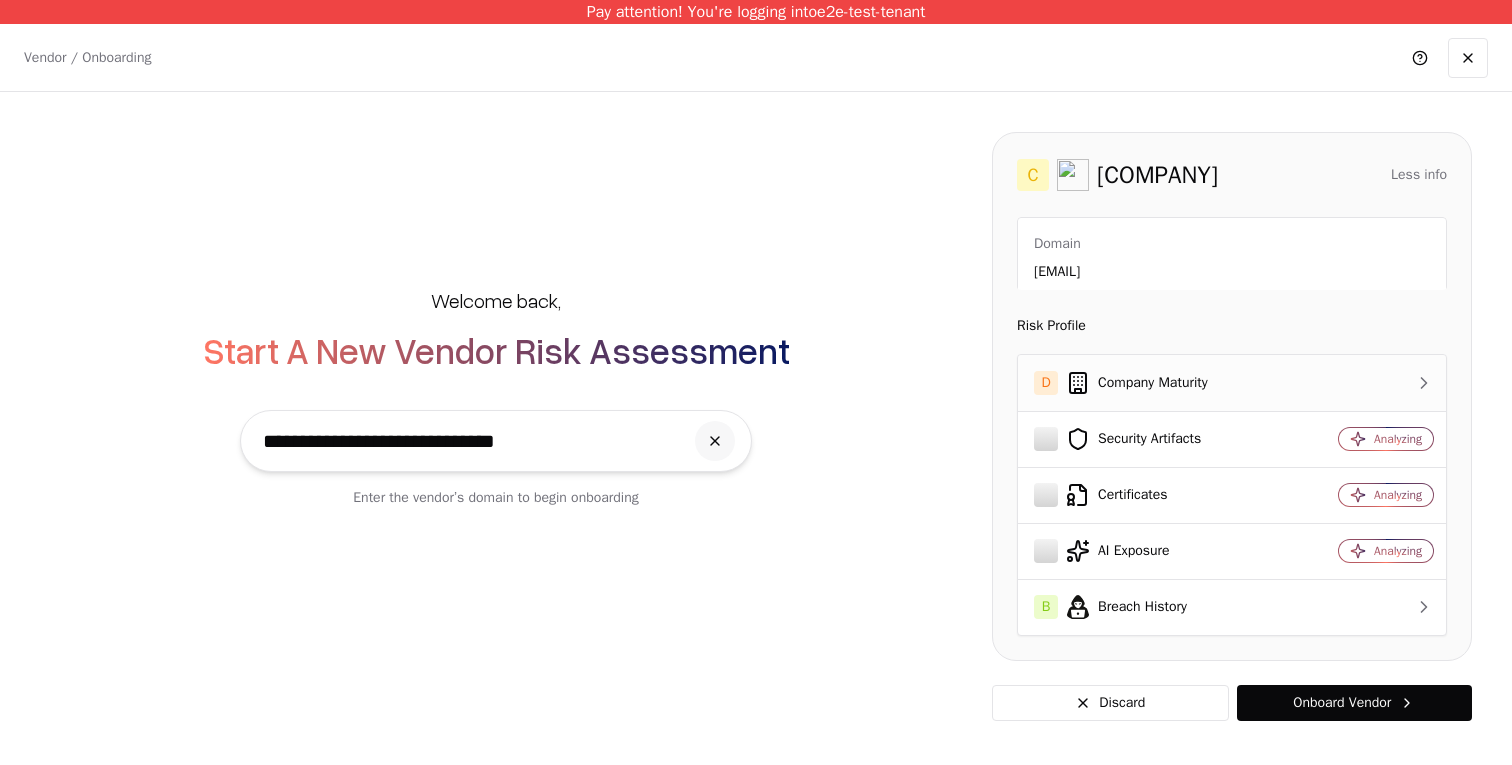 click on "D Company Maturity" at bounding box center [1153, 383] 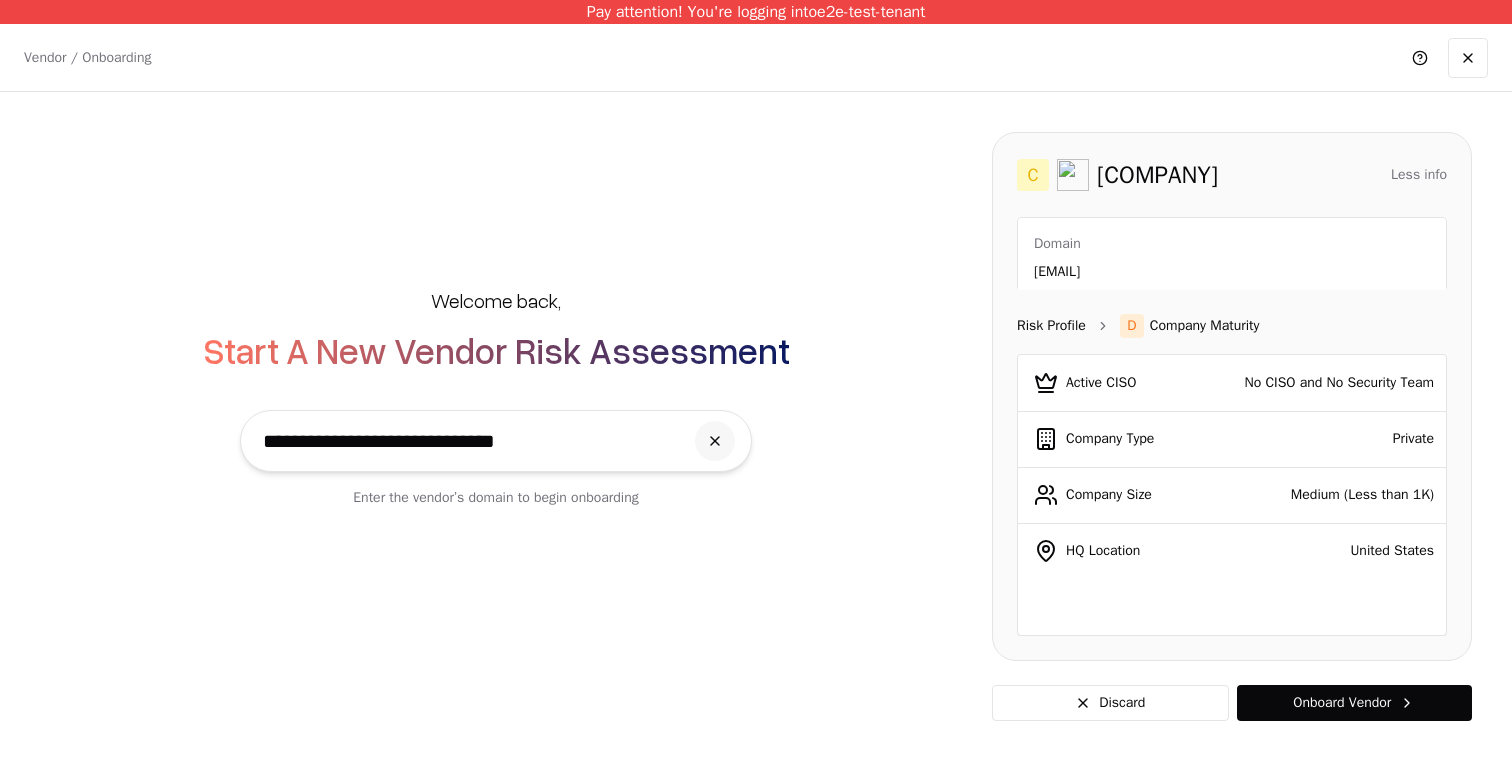 click on "Risk Profile" at bounding box center (1051, 326) 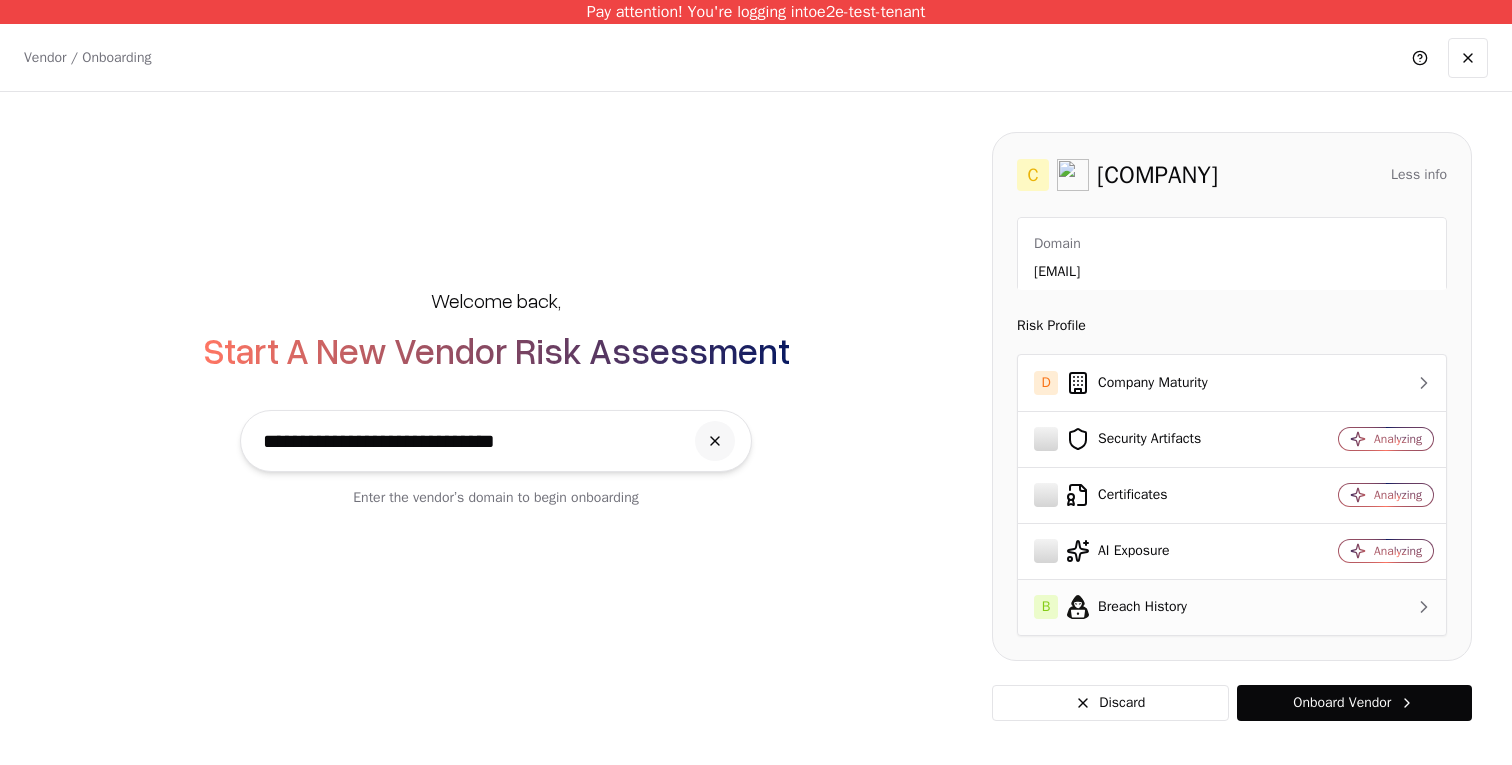 click on "B Breach History" at bounding box center (1153, 607) 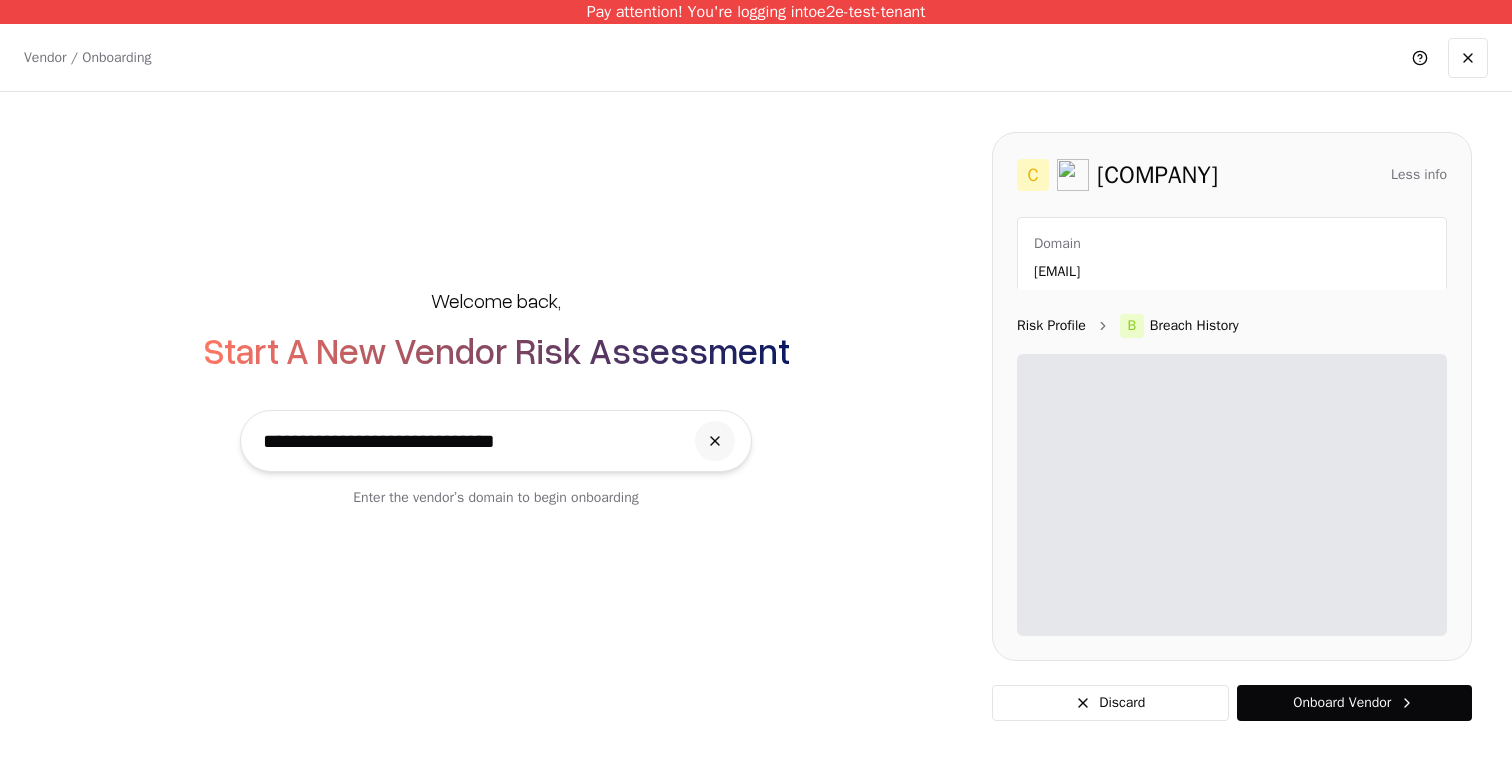 click on "Risk Profile" at bounding box center (1051, 326) 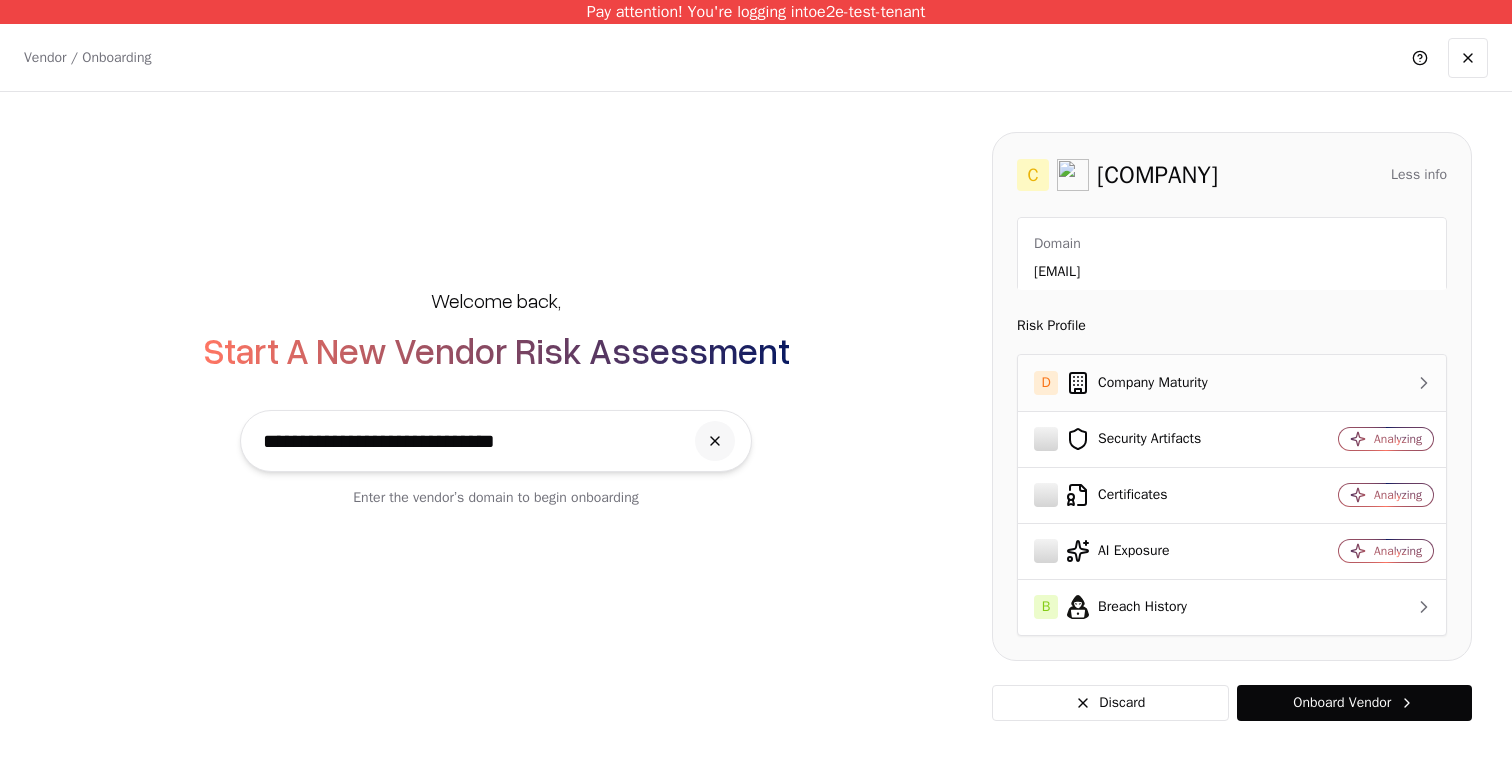 click on "D Company Maturity" at bounding box center (1153, 383) 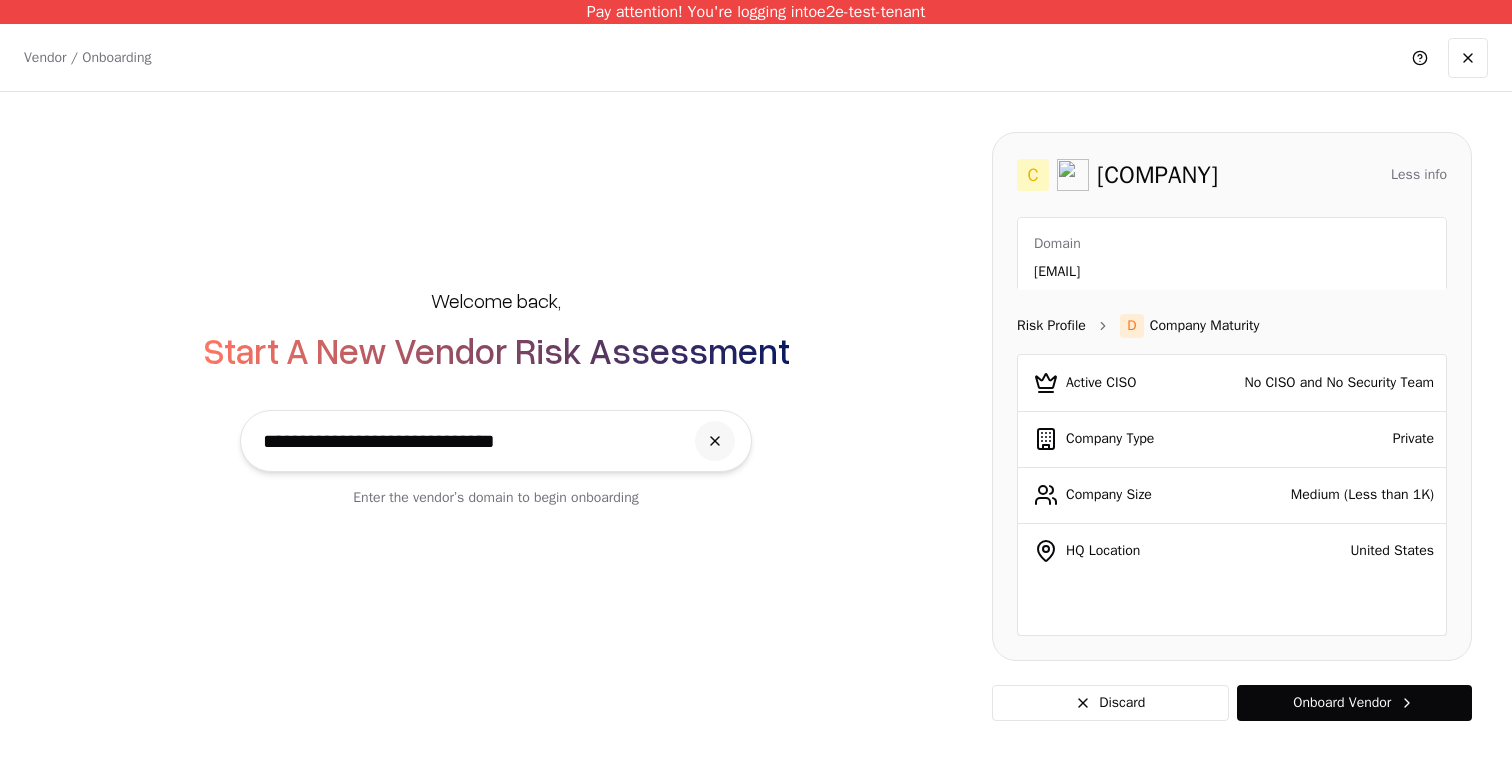 click on "Risk Profile" at bounding box center (1051, 326) 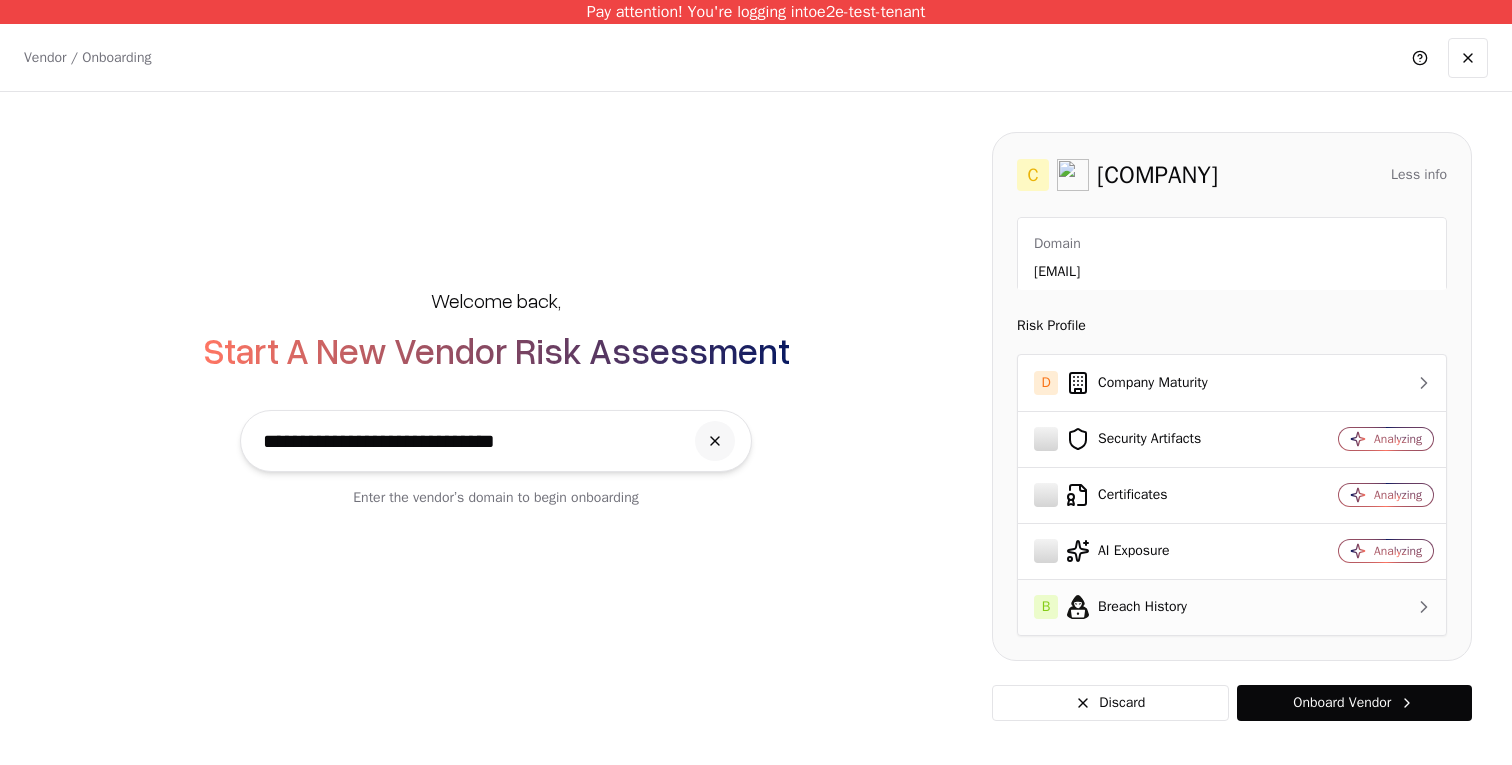 click on "B Breach History" at bounding box center (1153, 607) 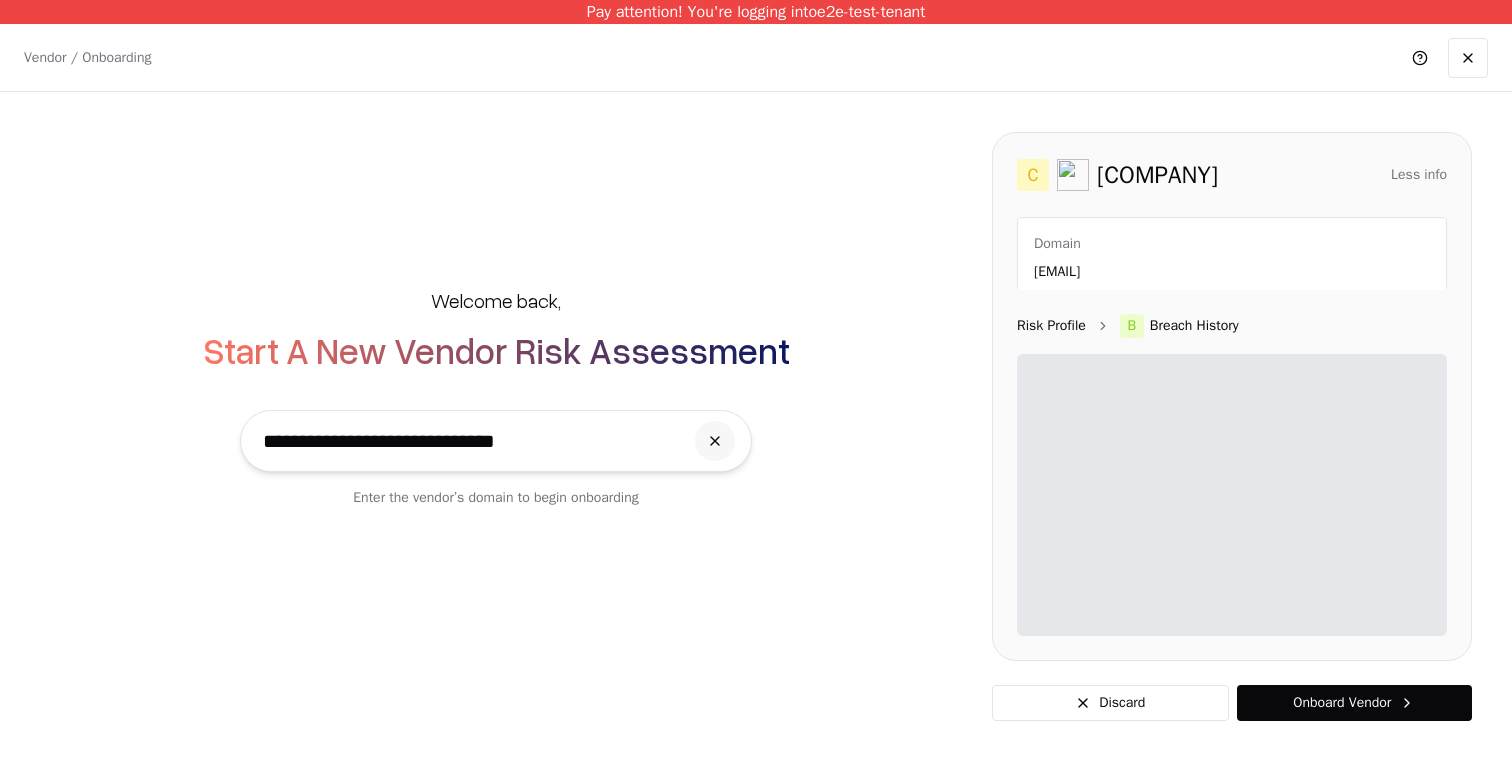 click on "Risk Profile" at bounding box center (1051, 326) 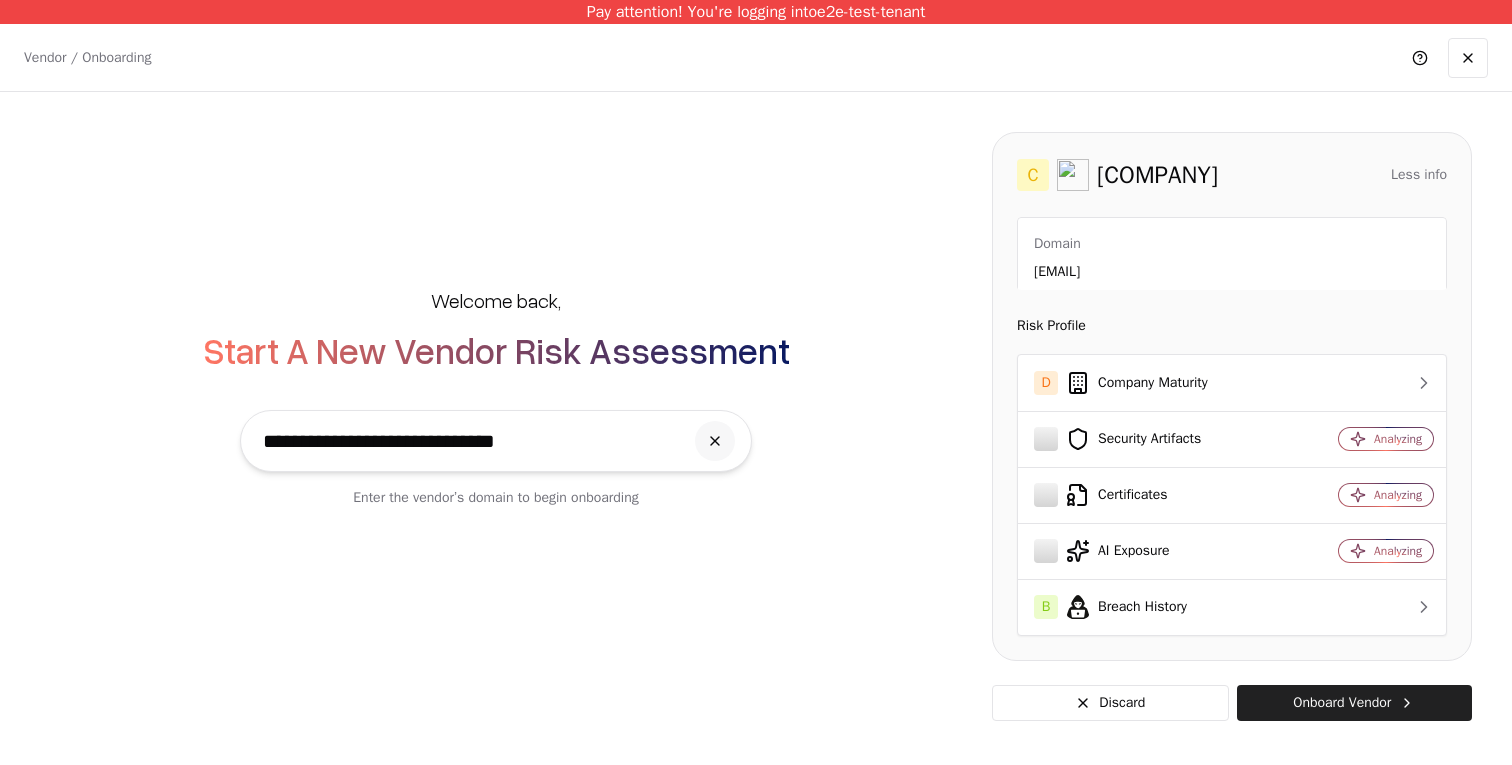 click on "Onboard Vendor" at bounding box center (1354, 703) 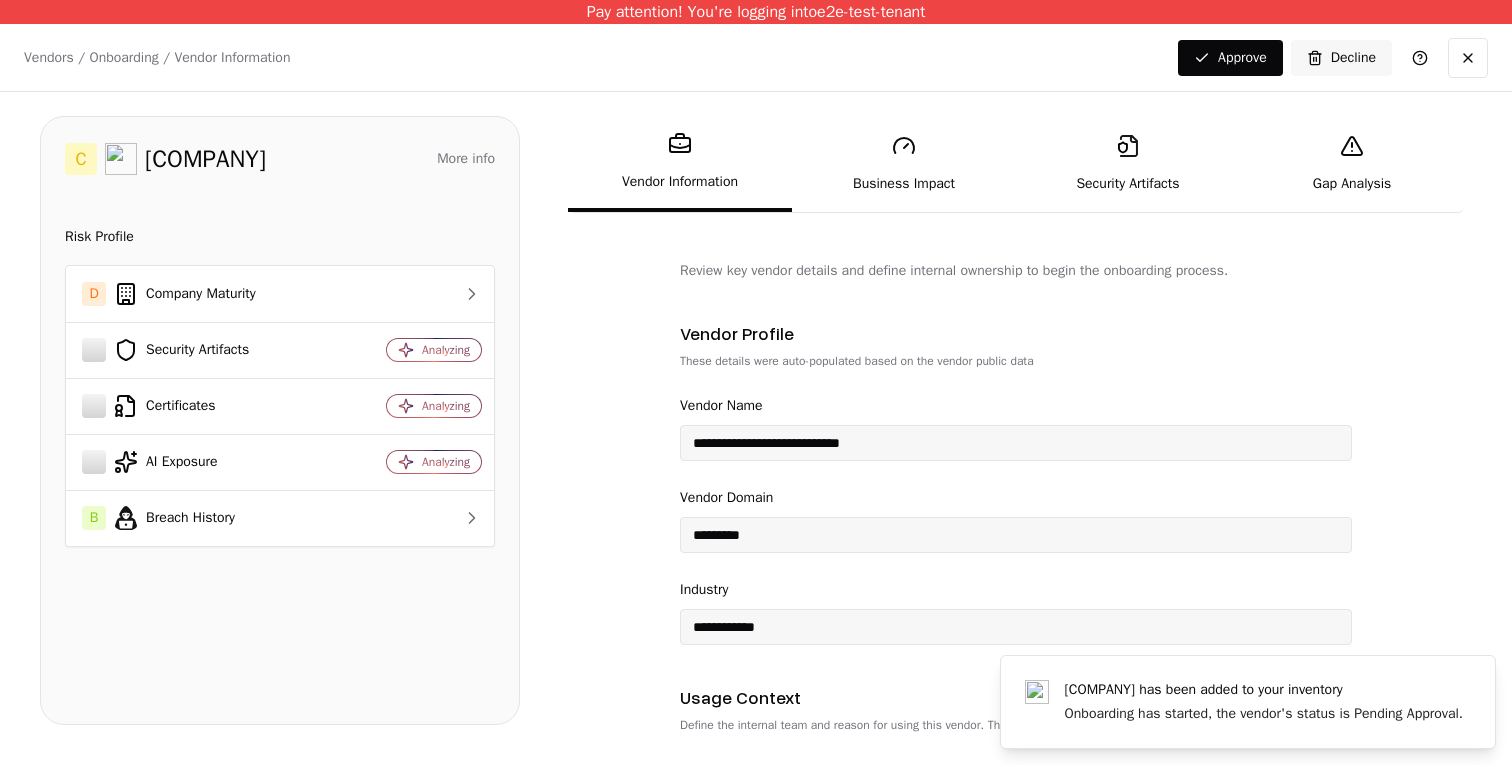 click 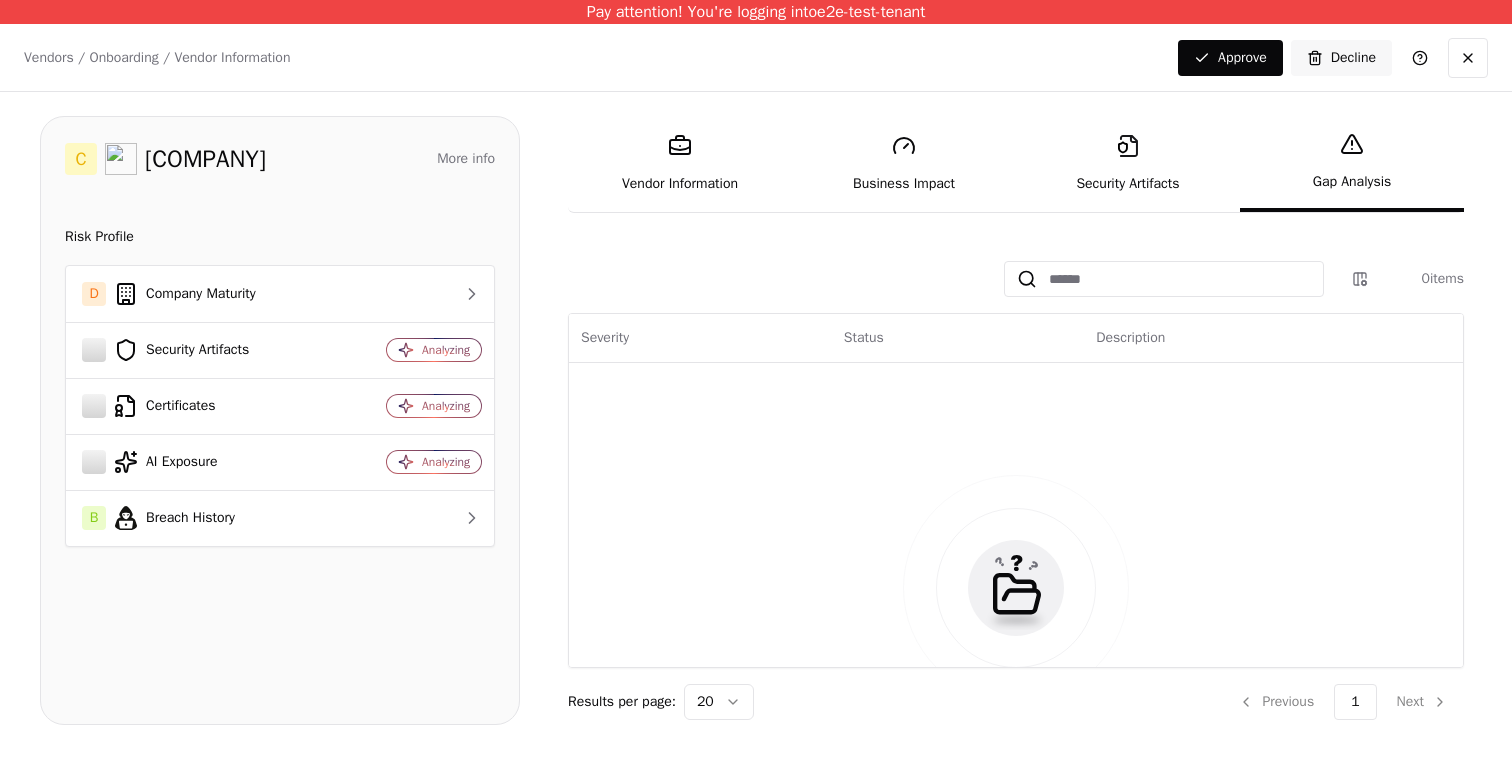 click on "Security Artifacts" at bounding box center [1128, 164] 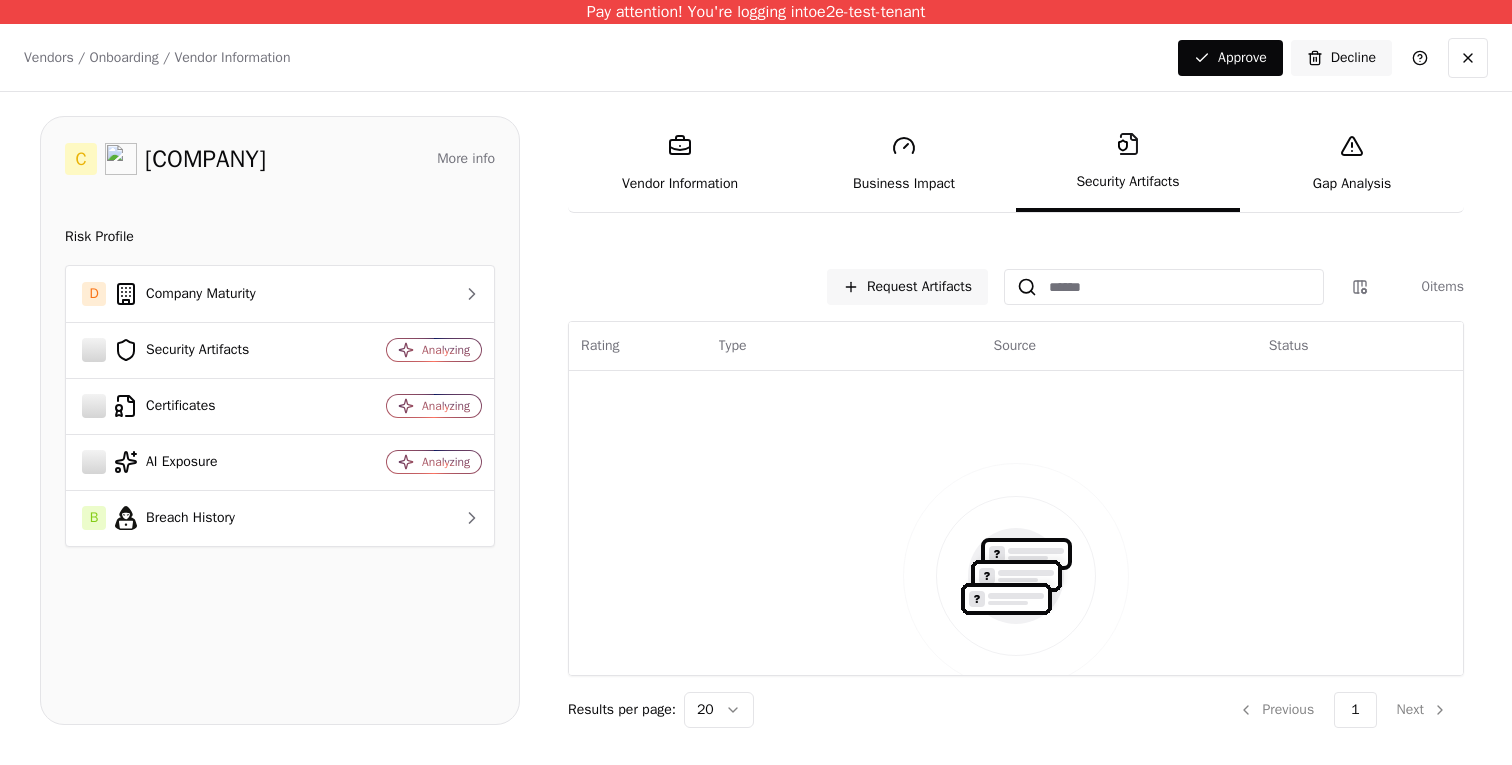 click on "Business Impact" at bounding box center (904, 164) 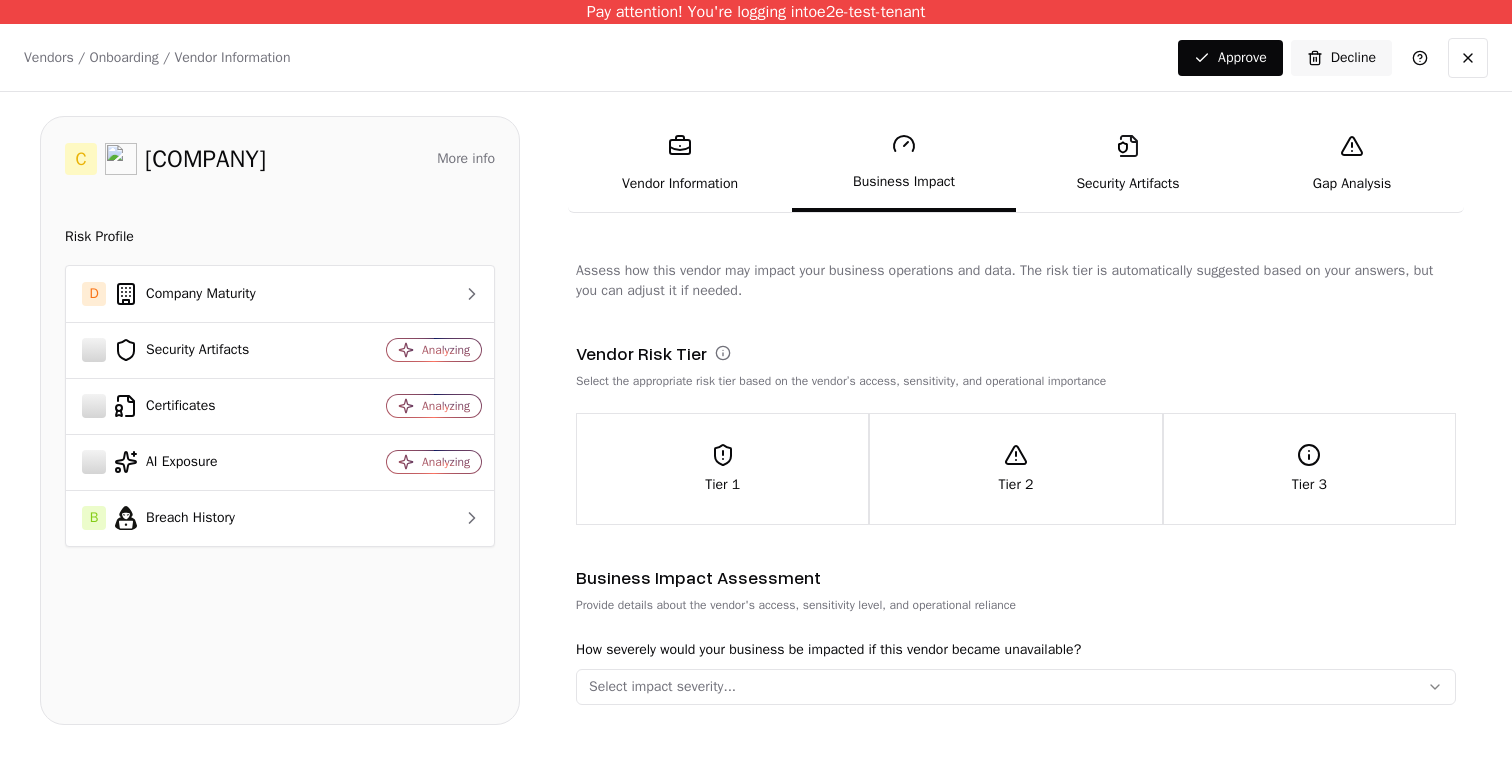 click on "Vendor Information" at bounding box center (680, 164) 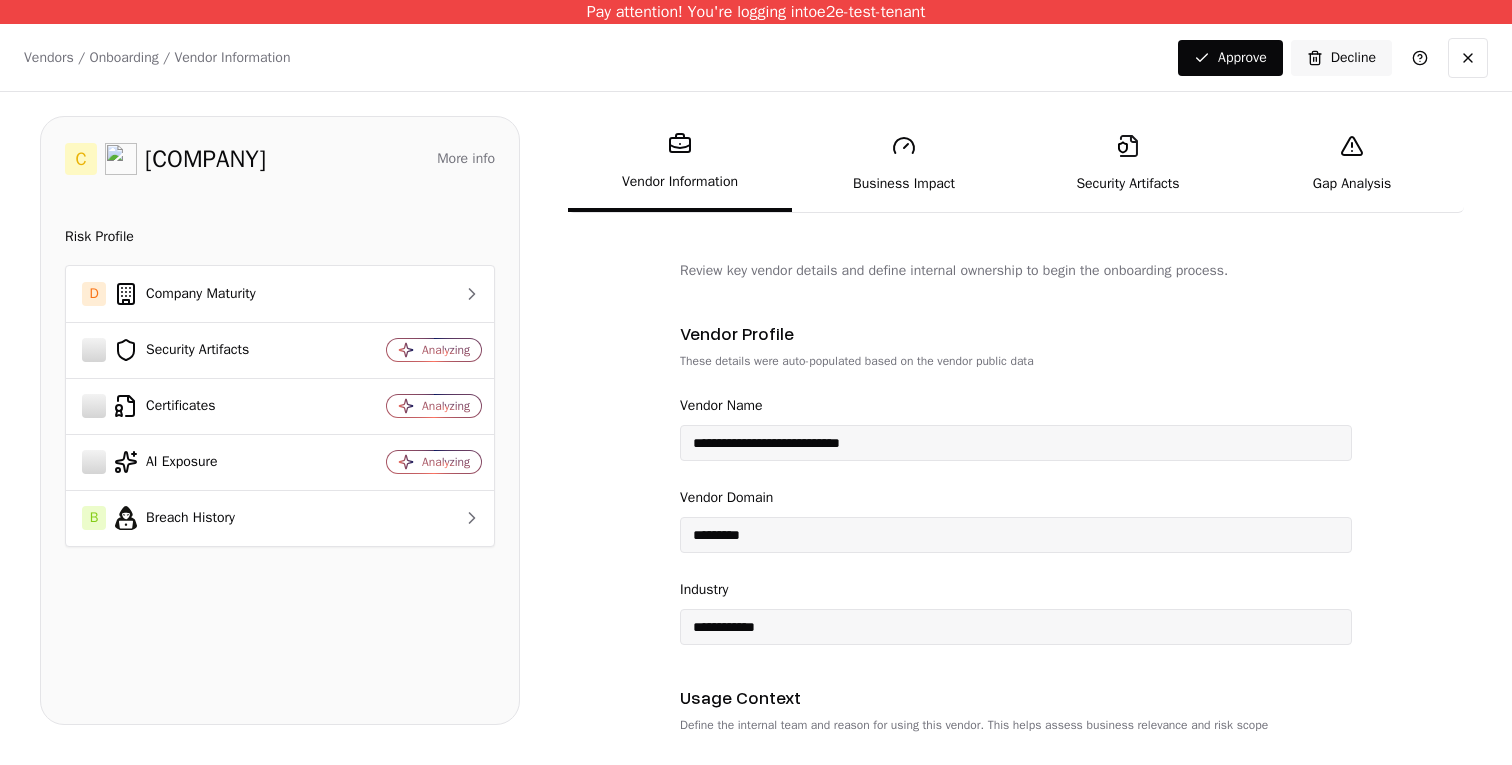 click on "Business Impact" at bounding box center (904, 164) 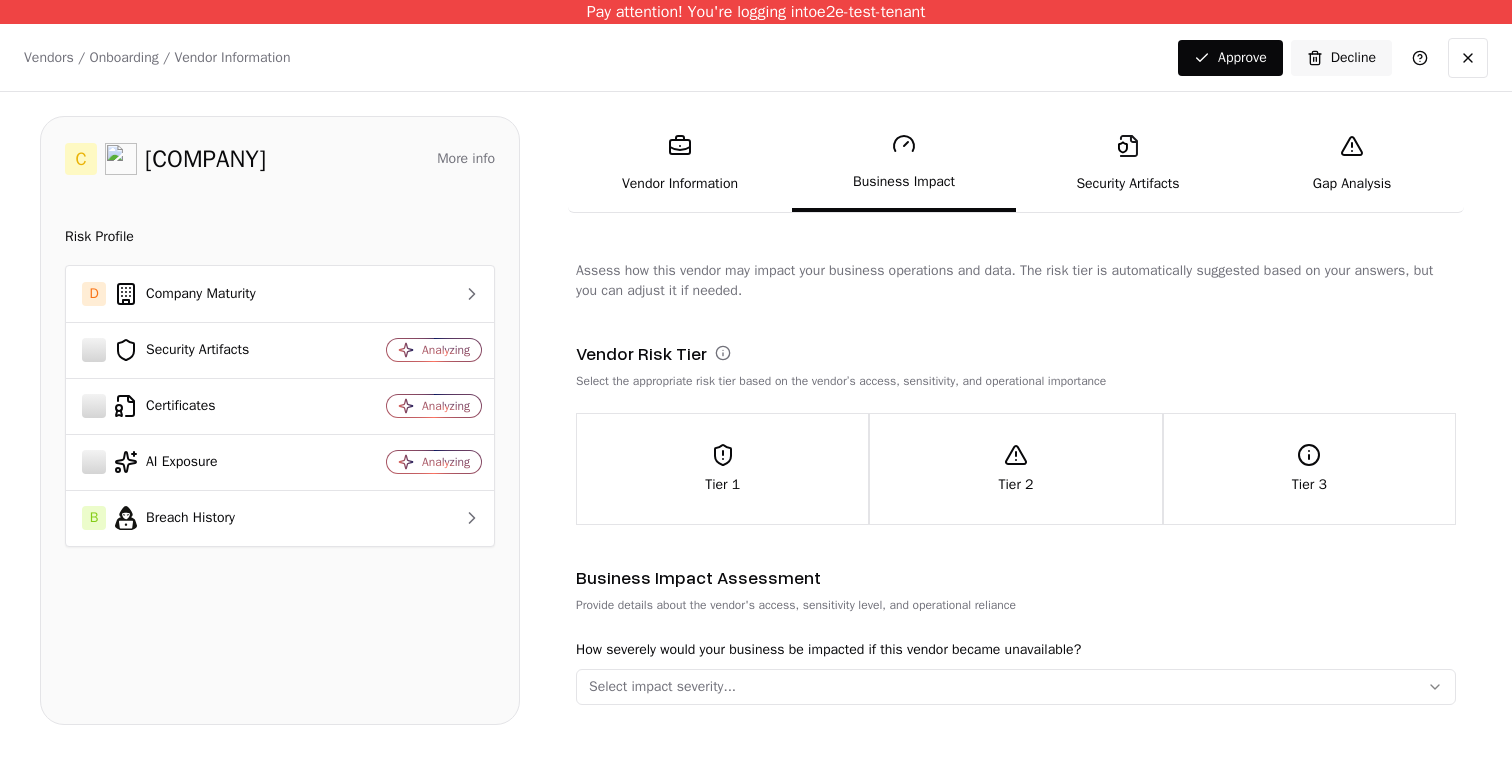 click on "Security Artifacts" at bounding box center (1128, 164) 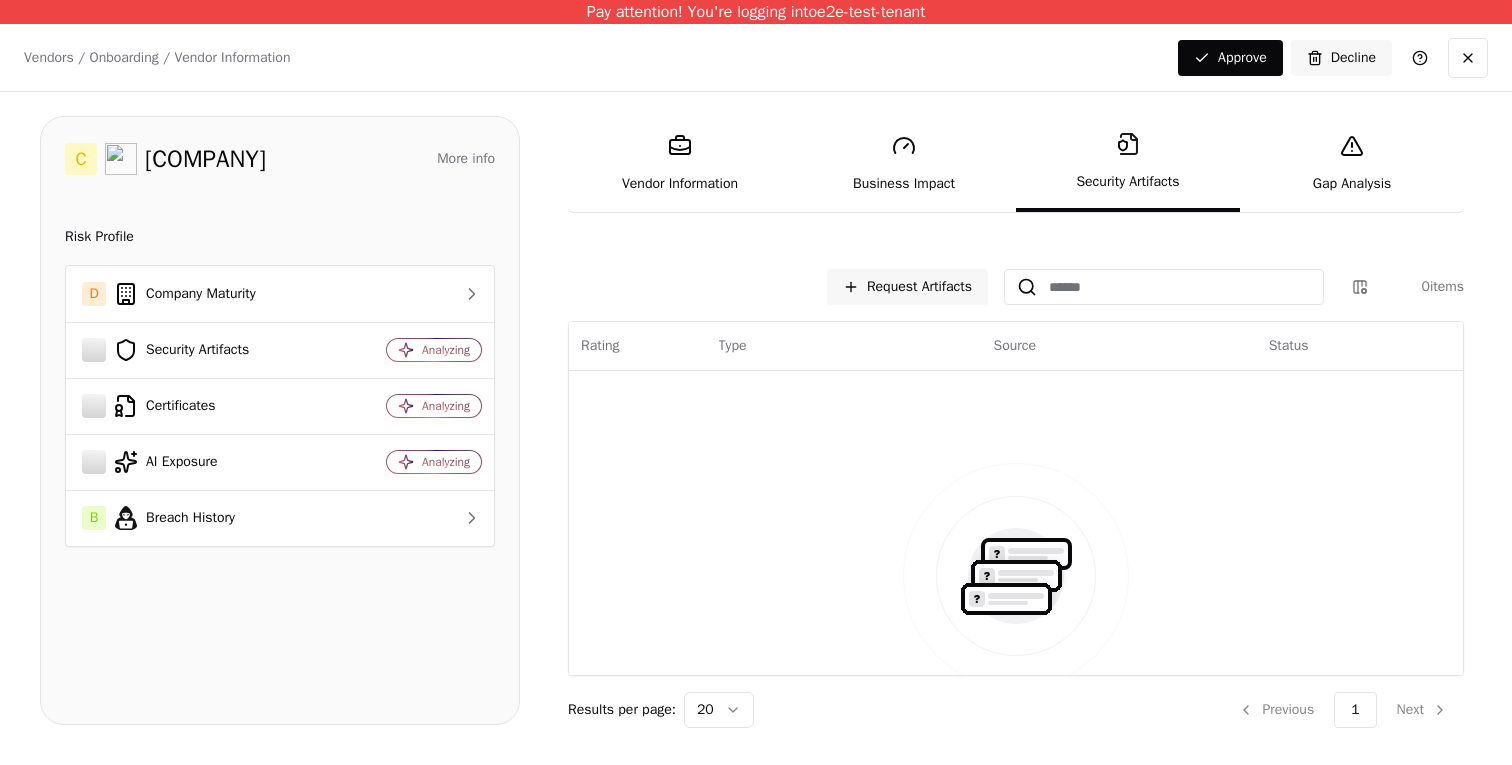 click on "Gap Analysis" at bounding box center (1352, 164) 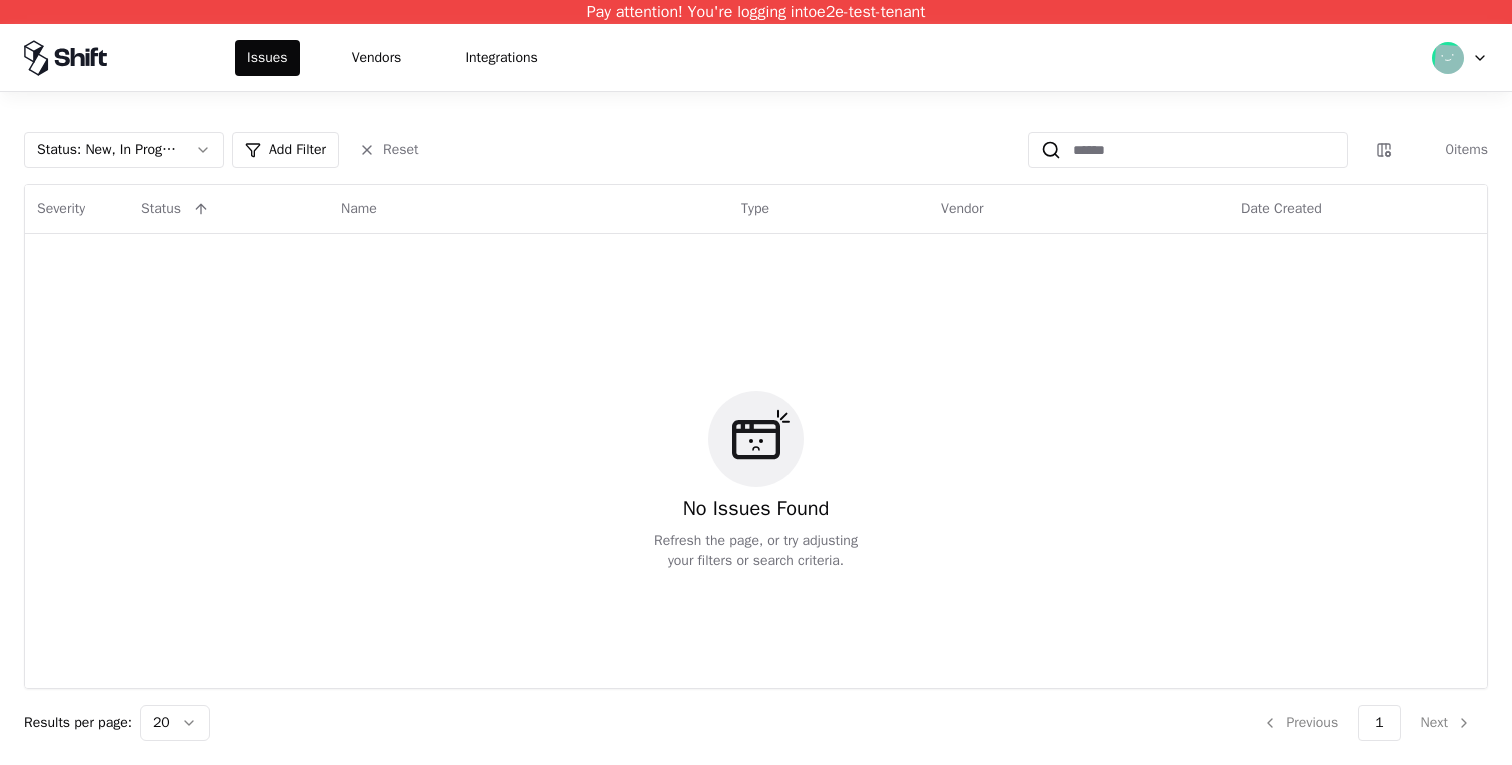 scroll, scrollTop: 0, scrollLeft: 0, axis: both 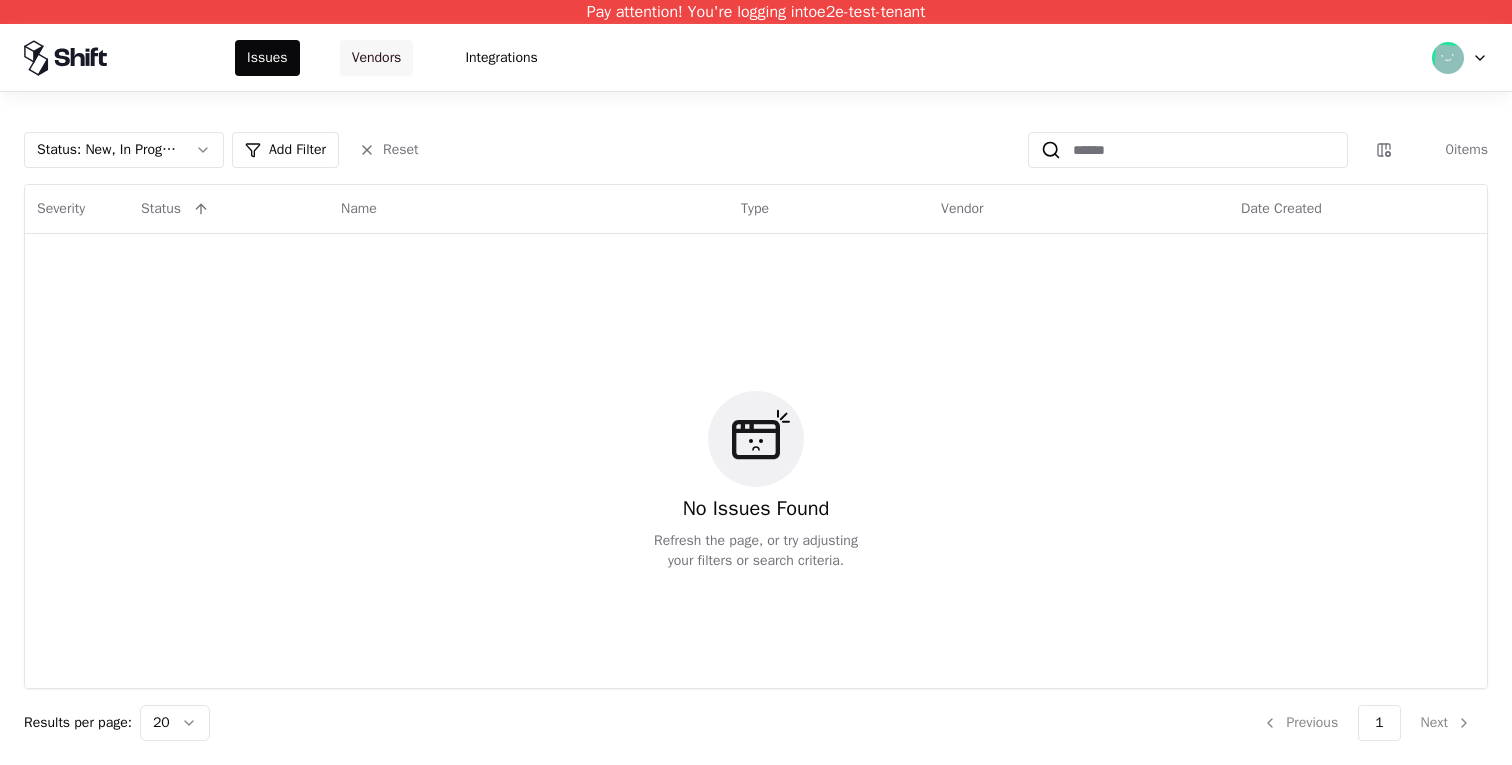 click on "Vendors" at bounding box center [377, 58] 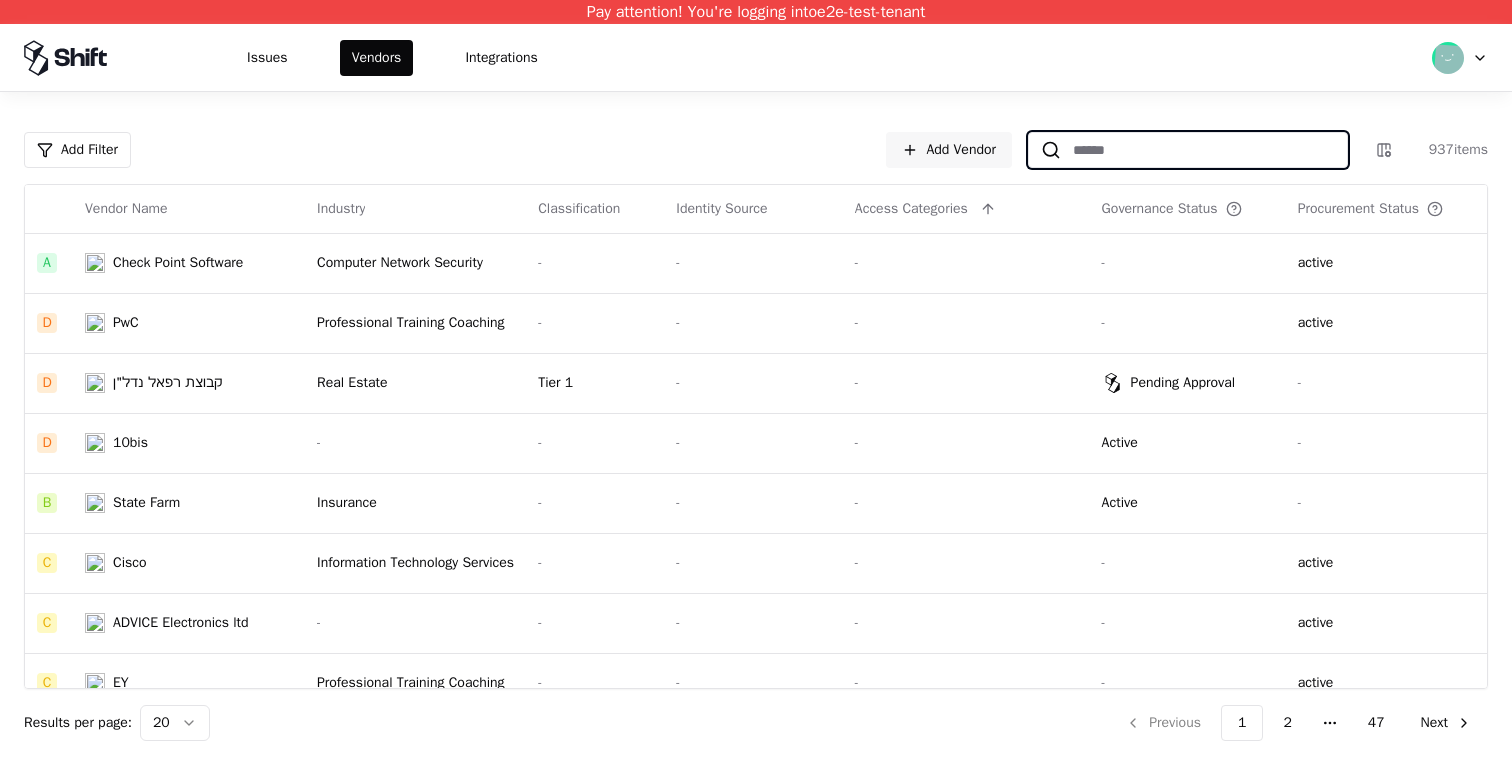 click at bounding box center [1204, 150] 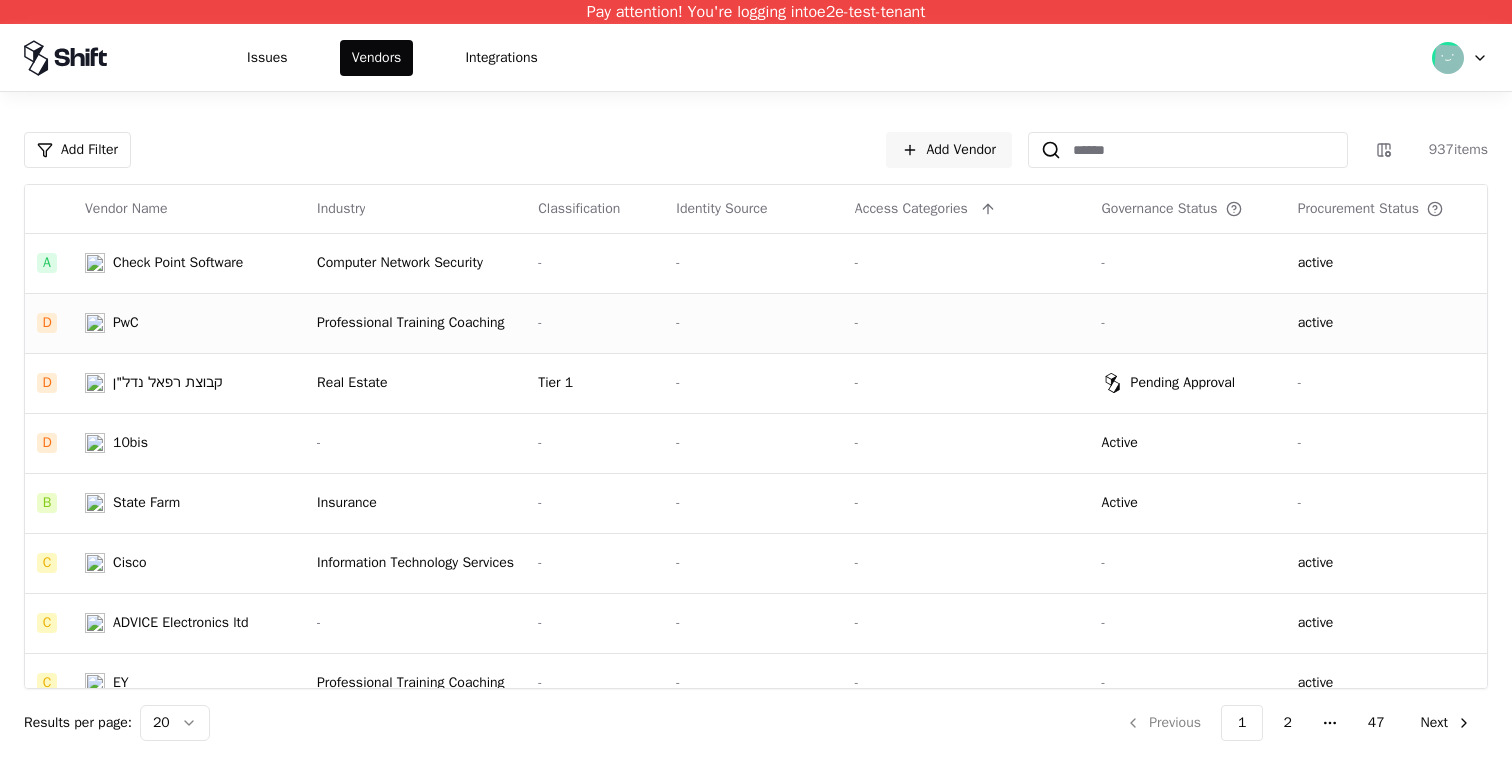 click on "-" at bounding box center [966, 323] 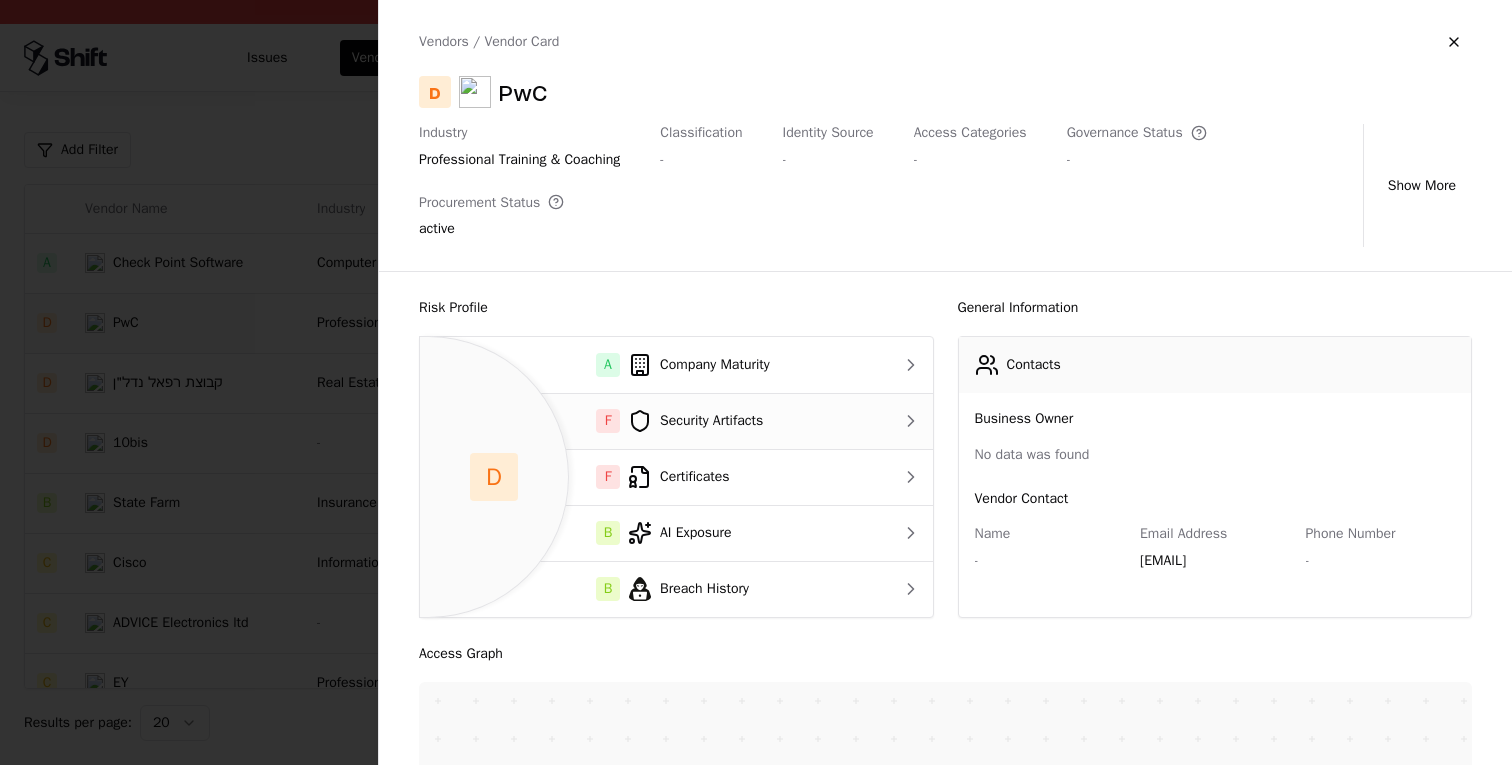 click on "F Security Artifacts" at bounding box center [648, 421] 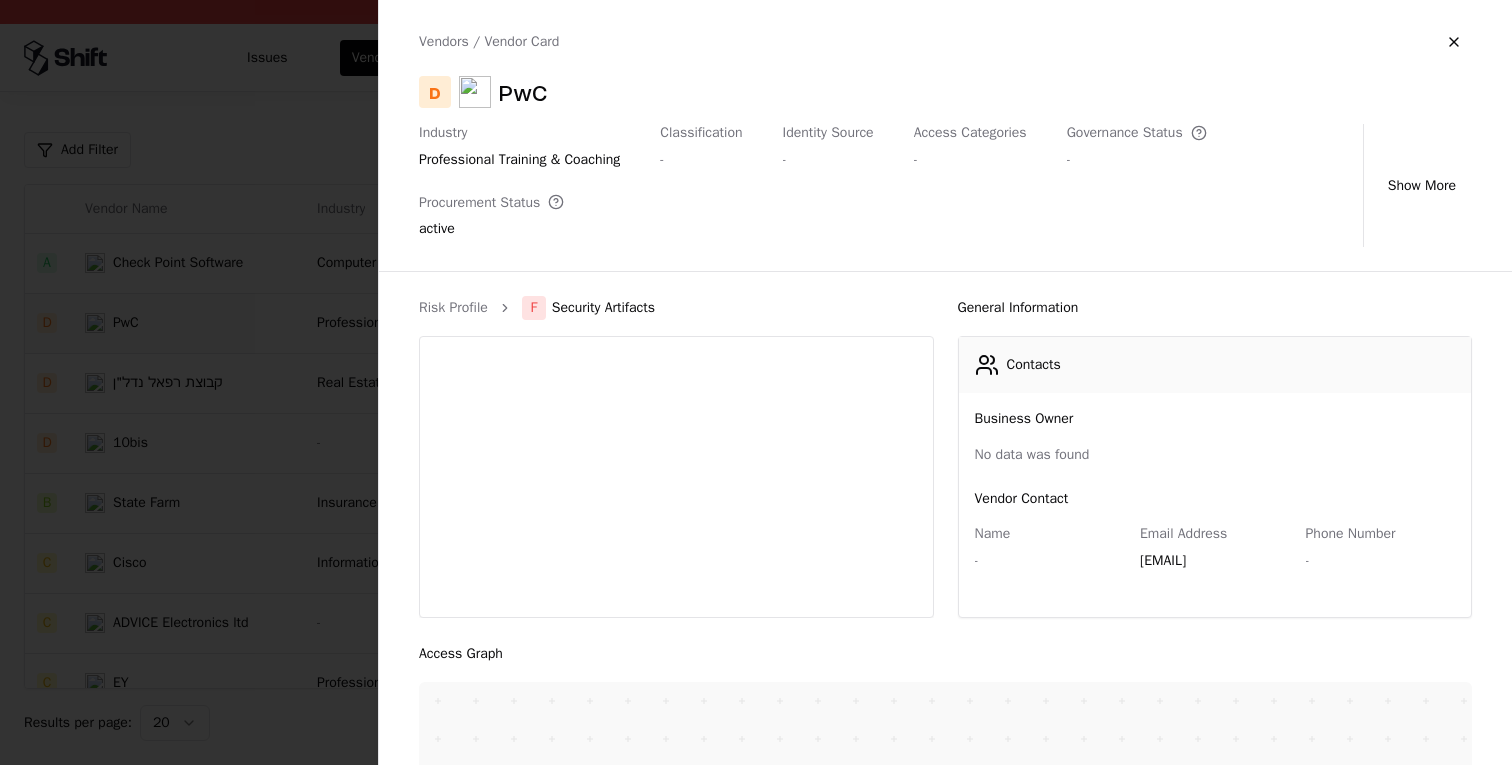 click at bounding box center (756, 382) 